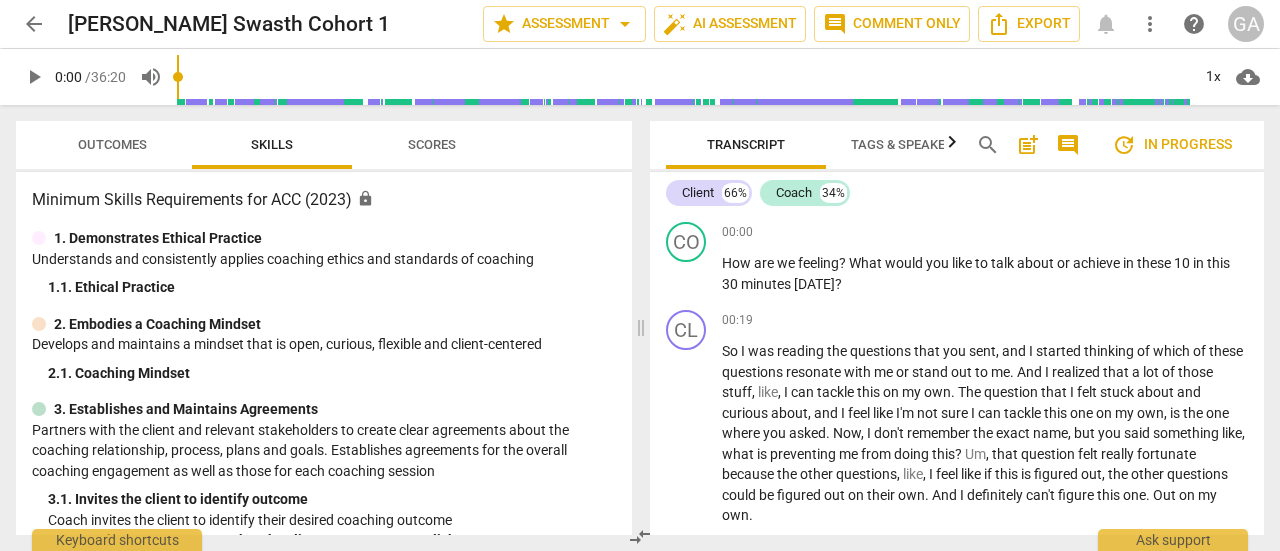 scroll, scrollTop: 0, scrollLeft: 0, axis: both 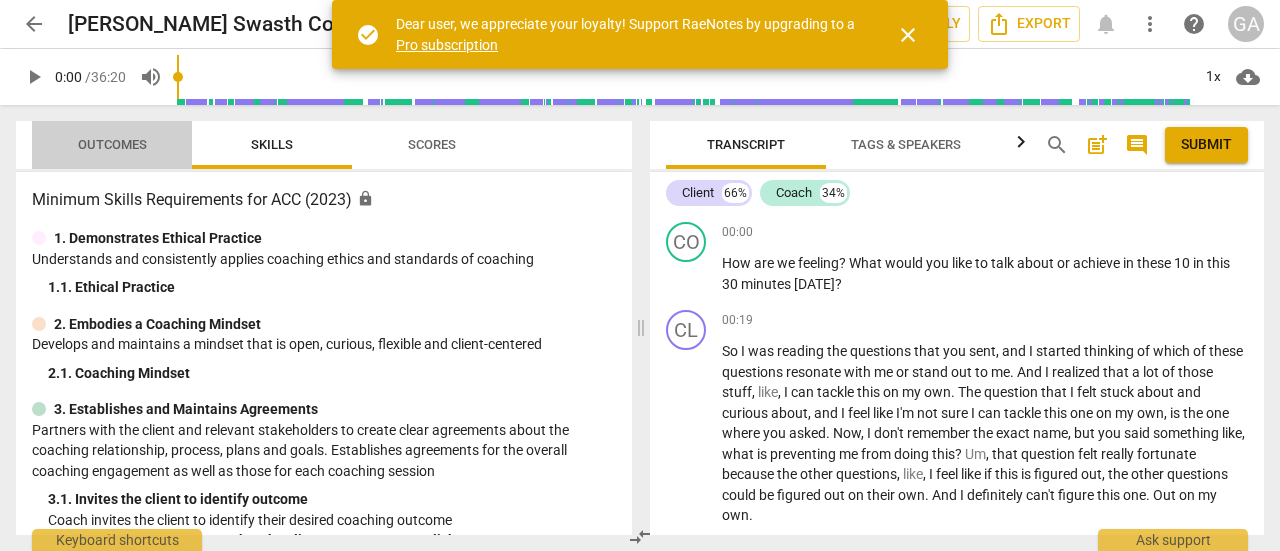 click on "Outcomes" at bounding box center (112, 144) 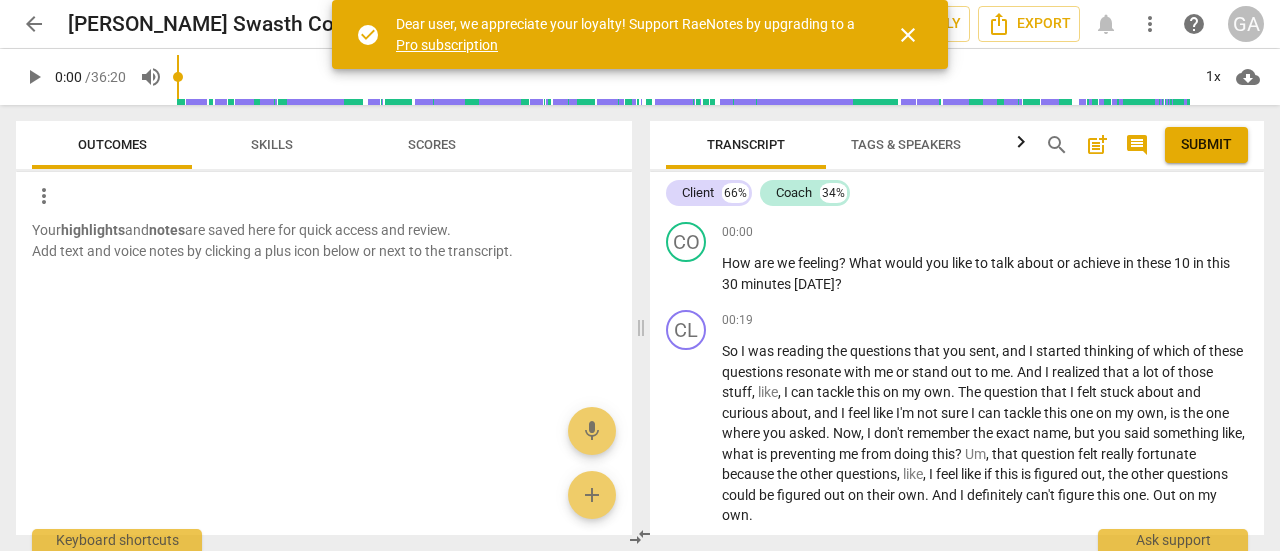 click on "close" at bounding box center [908, 35] 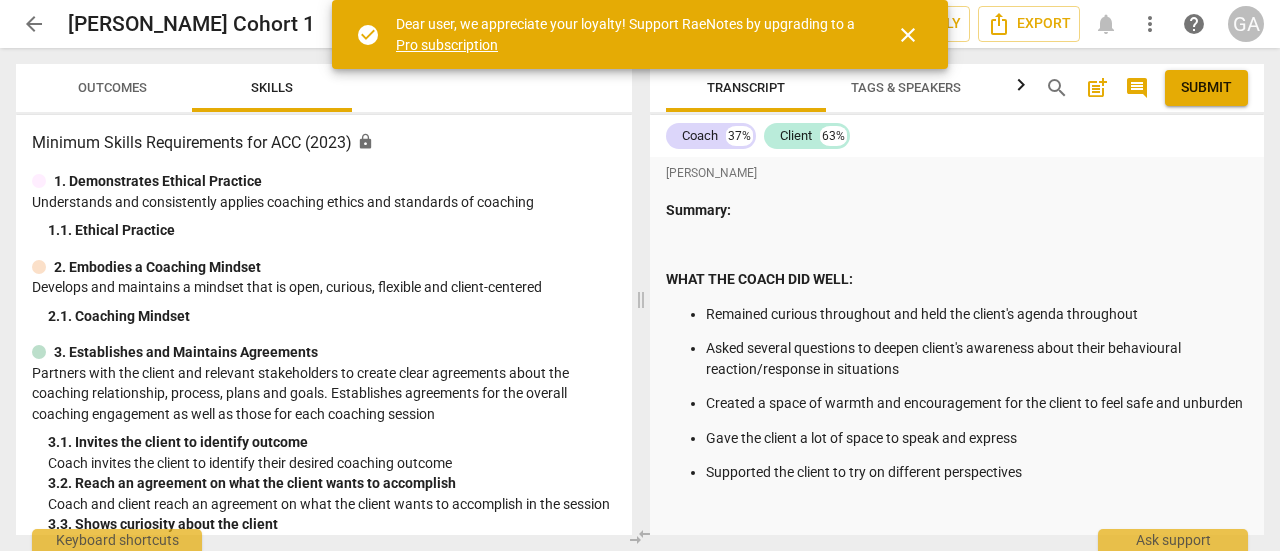 scroll, scrollTop: 0, scrollLeft: 0, axis: both 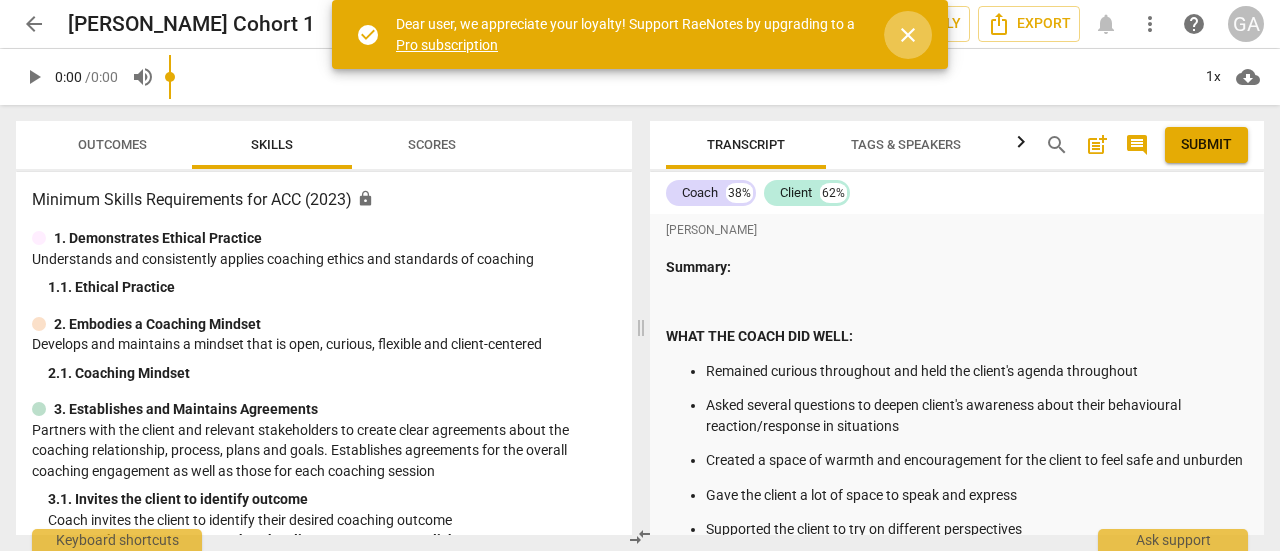 click on "close" at bounding box center [908, 35] 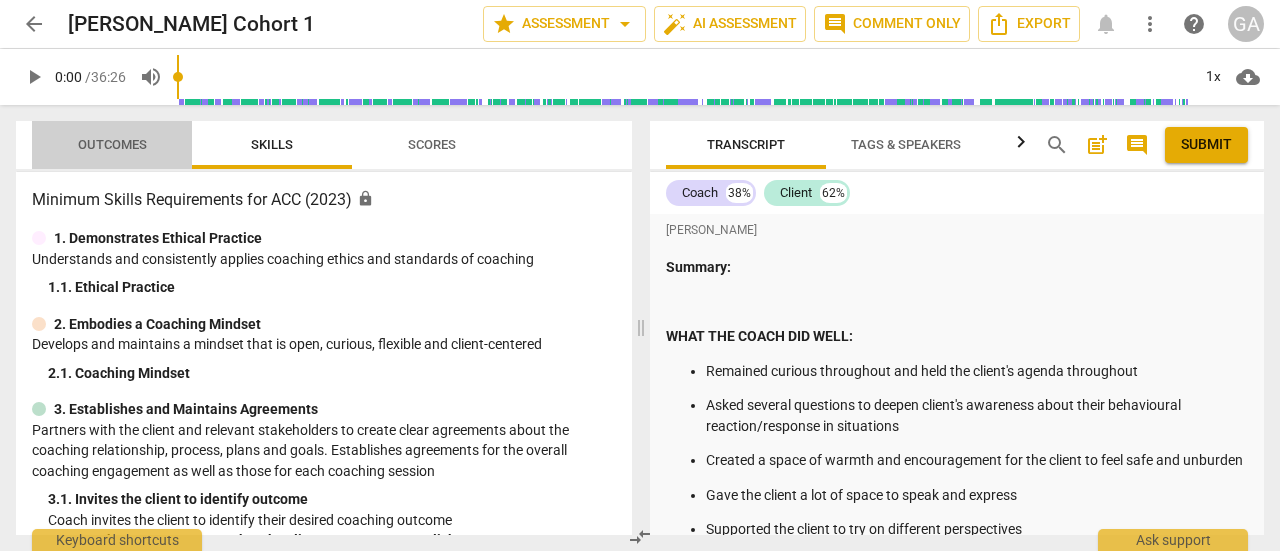 click on "Outcomes" at bounding box center (112, 145) 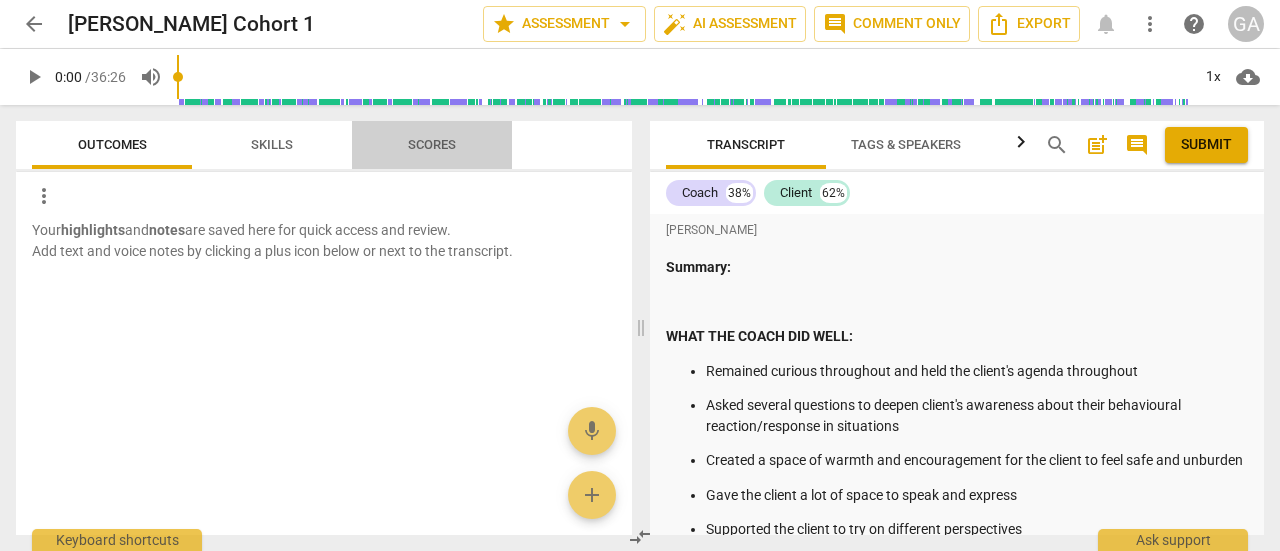 click on "Scores" at bounding box center (432, 144) 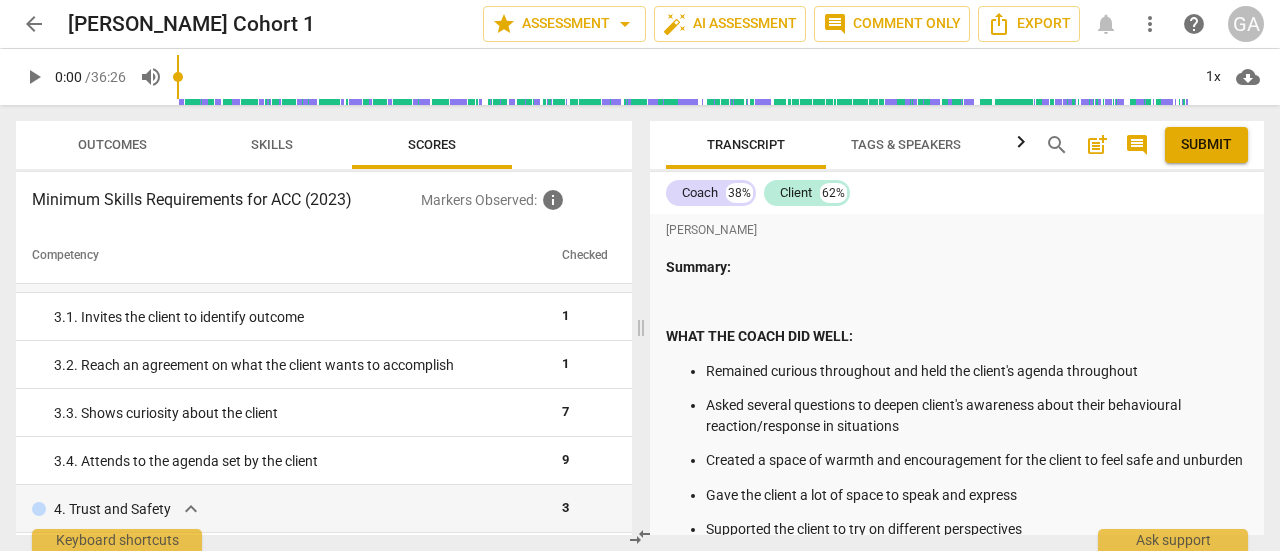 scroll, scrollTop: 154, scrollLeft: 0, axis: vertical 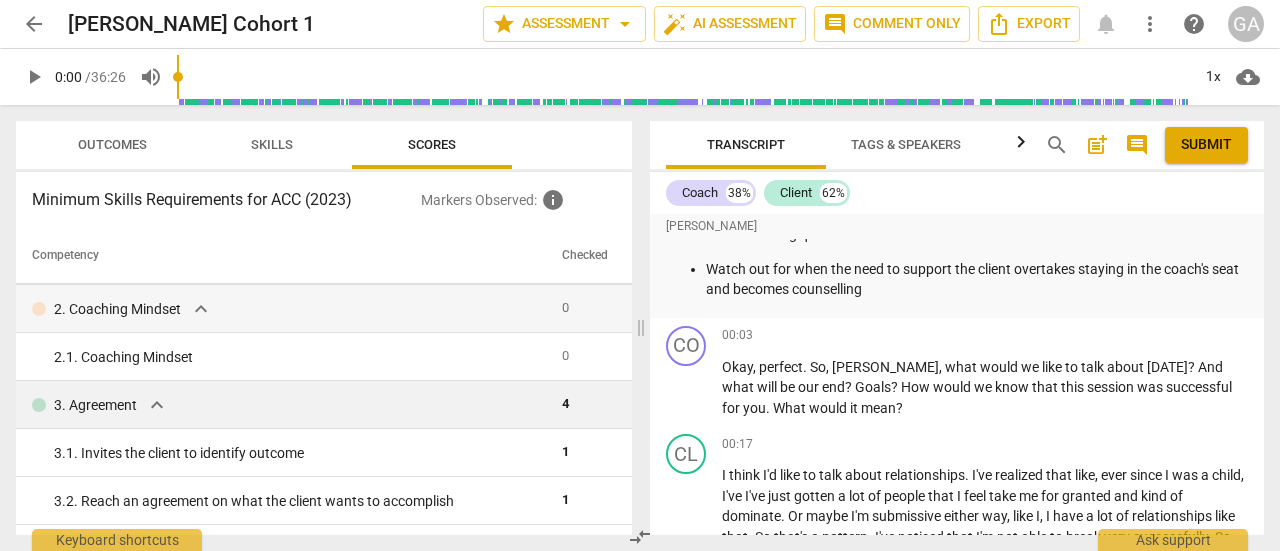 click on "3. Agreement expand_more" at bounding box center [289, 405] 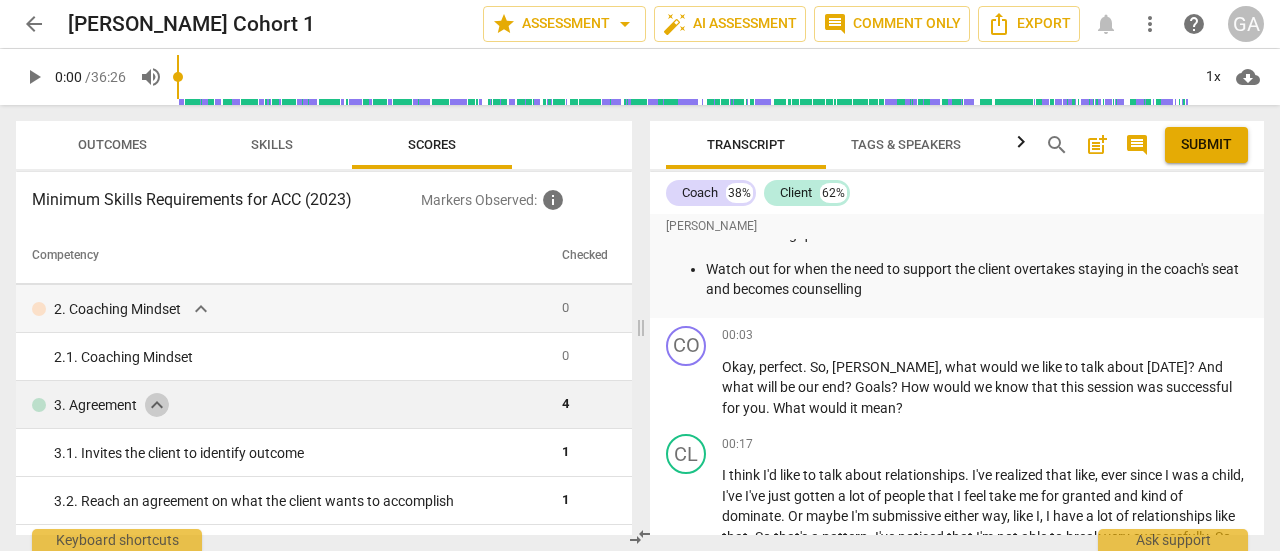 click on "expand_more" at bounding box center (157, 405) 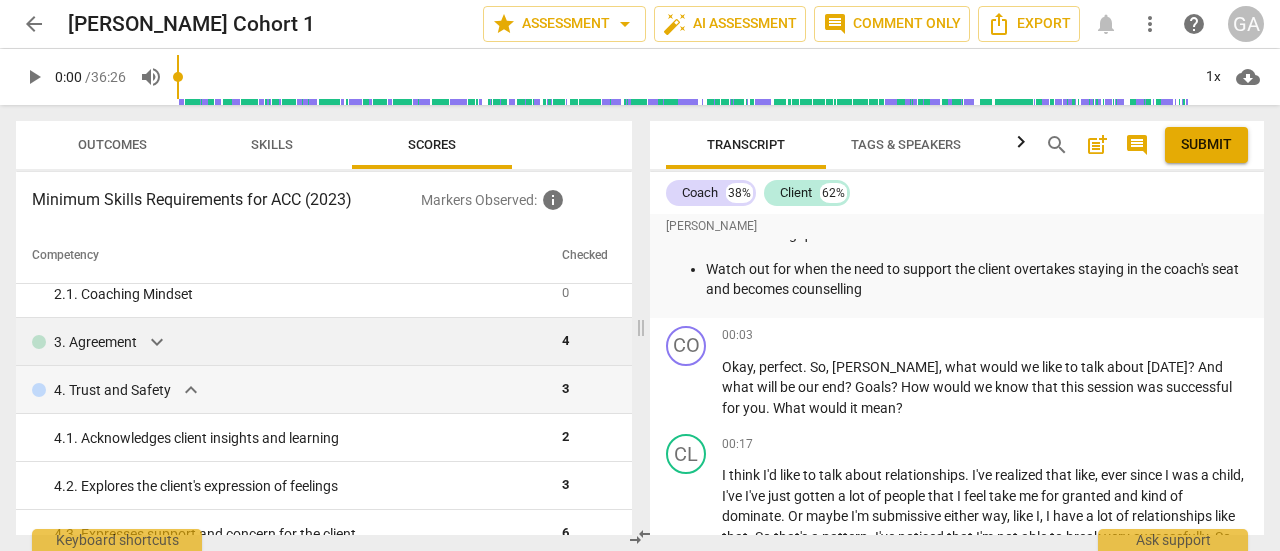 scroll, scrollTop: 157, scrollLeft: 0, axis: vertical 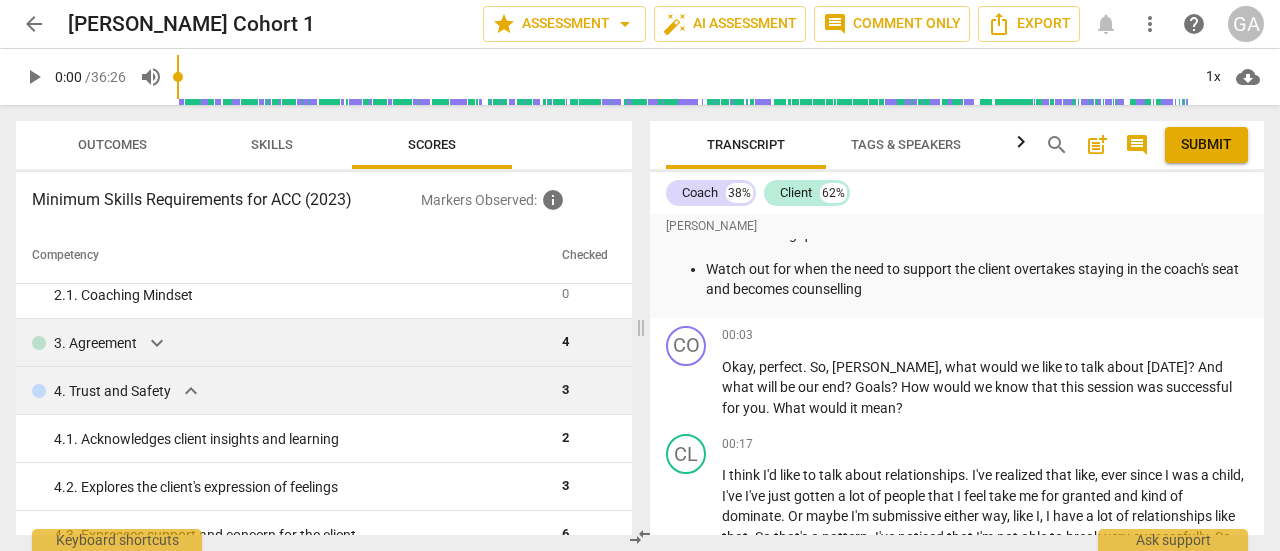 click on "expand_more" at bounding box center (191, 391) 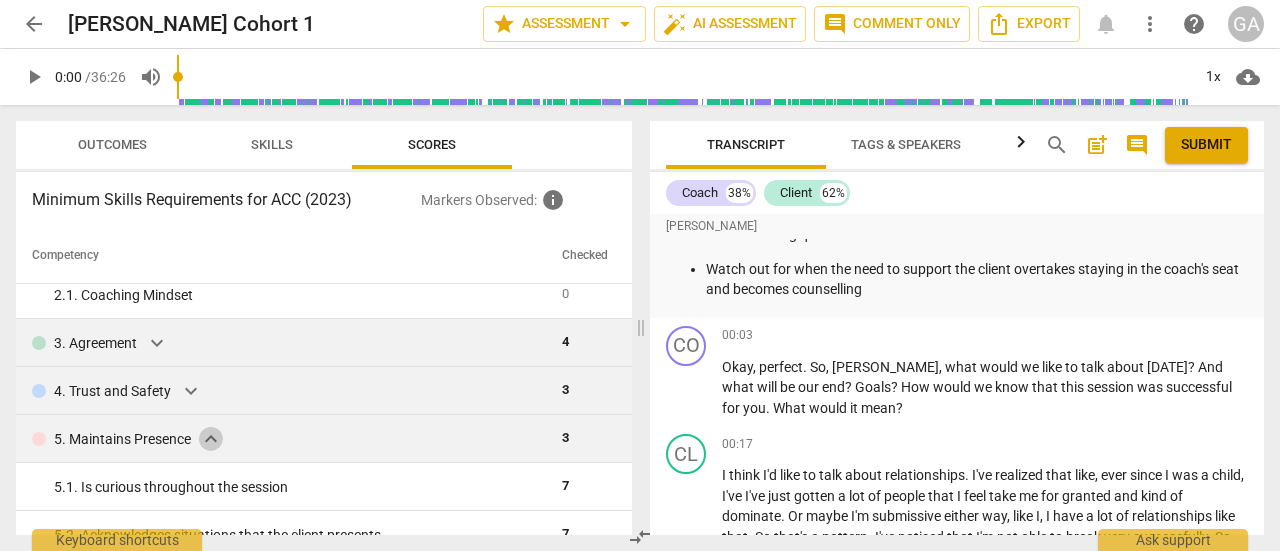 click on "expand_more" at bounding box center [211, 439] 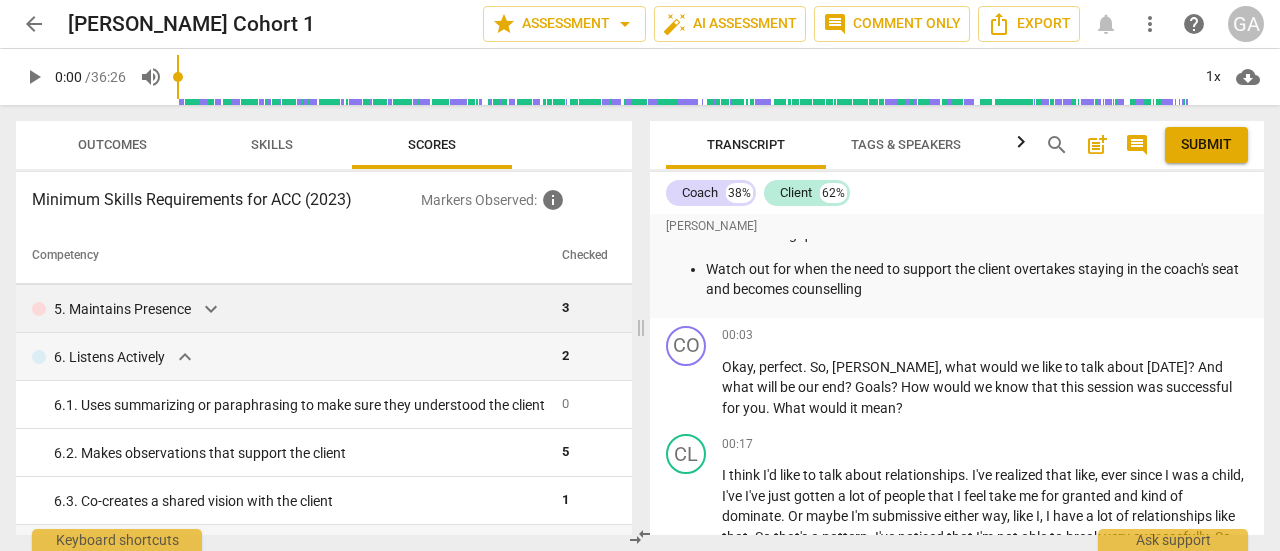 scroll, scrollTop: 286, scrollLeft: 0, axis: vertical 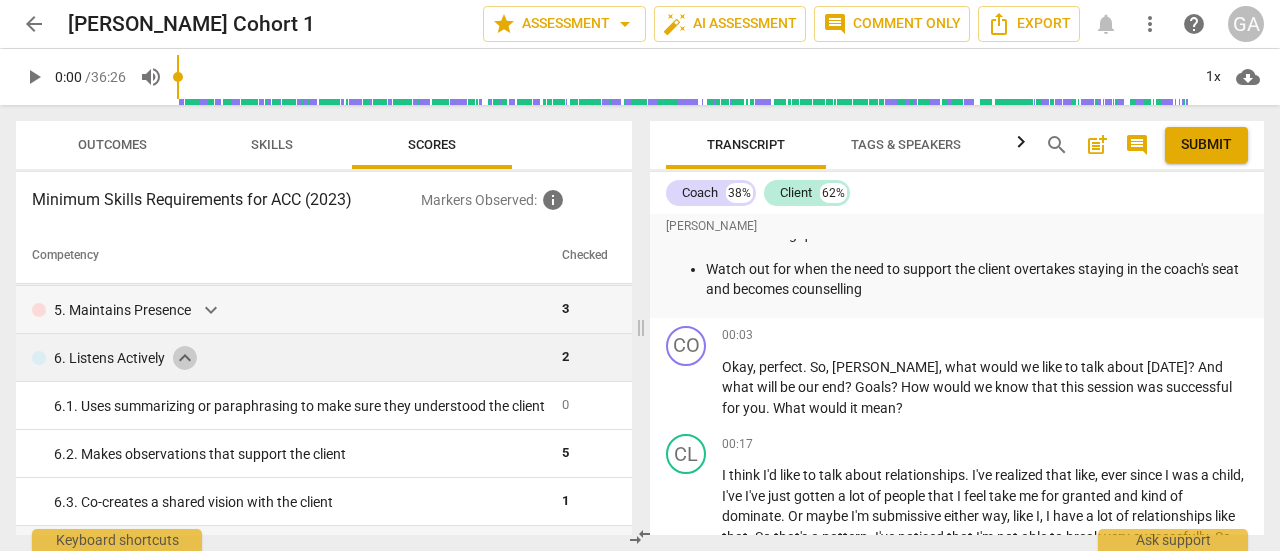 click on "expand_more" at bounding box center (185, 358) 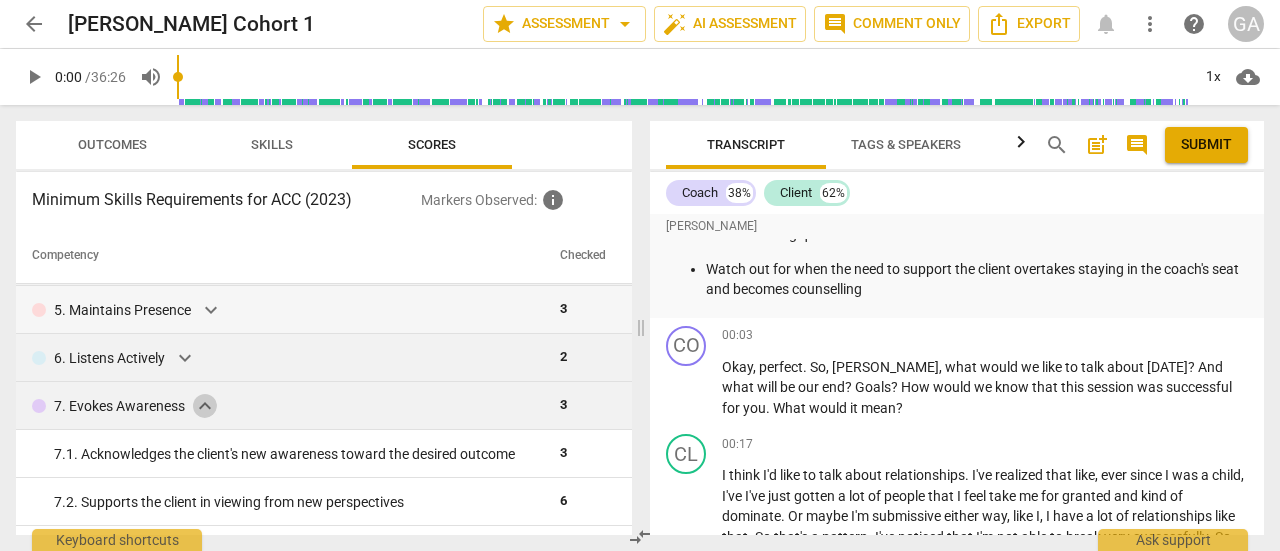 click on "expand_more" at bounding box center [205, 406] 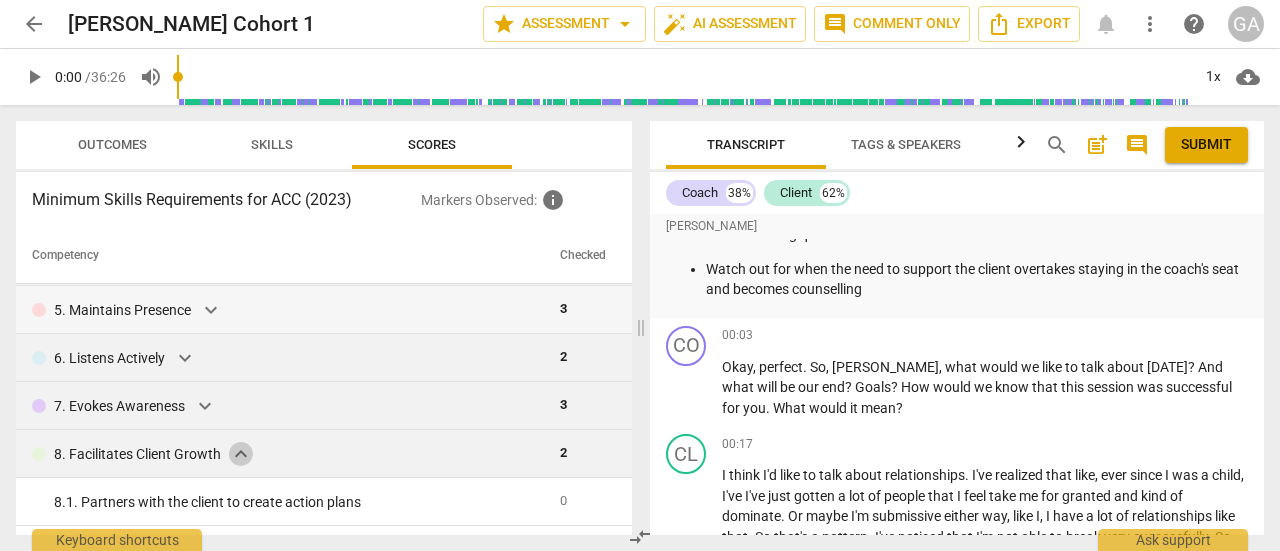 click on "expand_more" at bounding box center [241, 454] 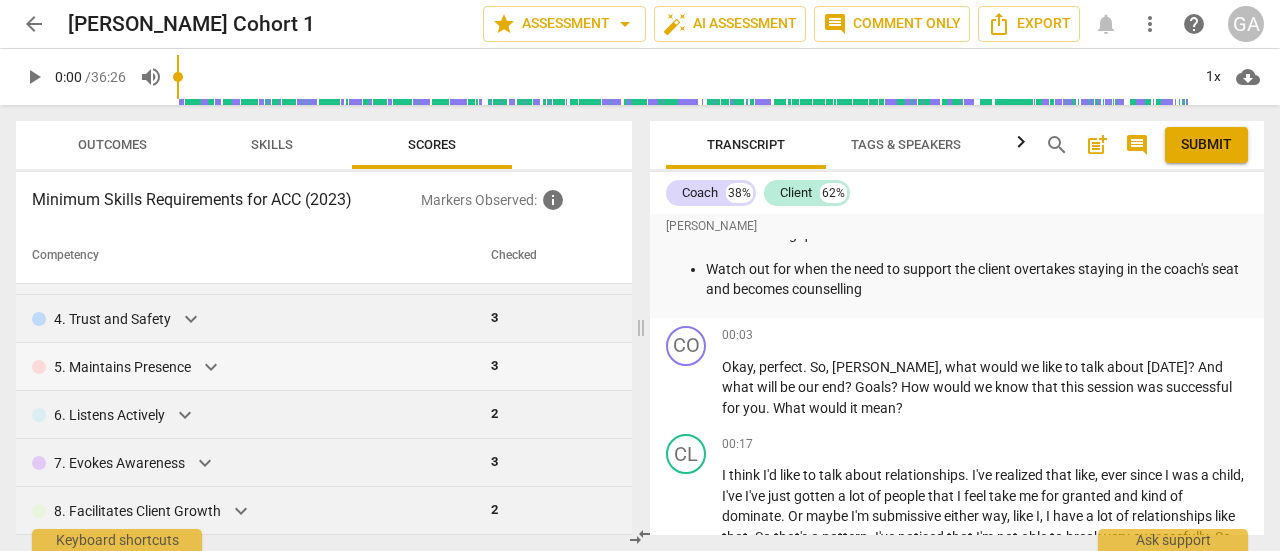 click on "6. Listens Actively" at bounding box center [109, 415] 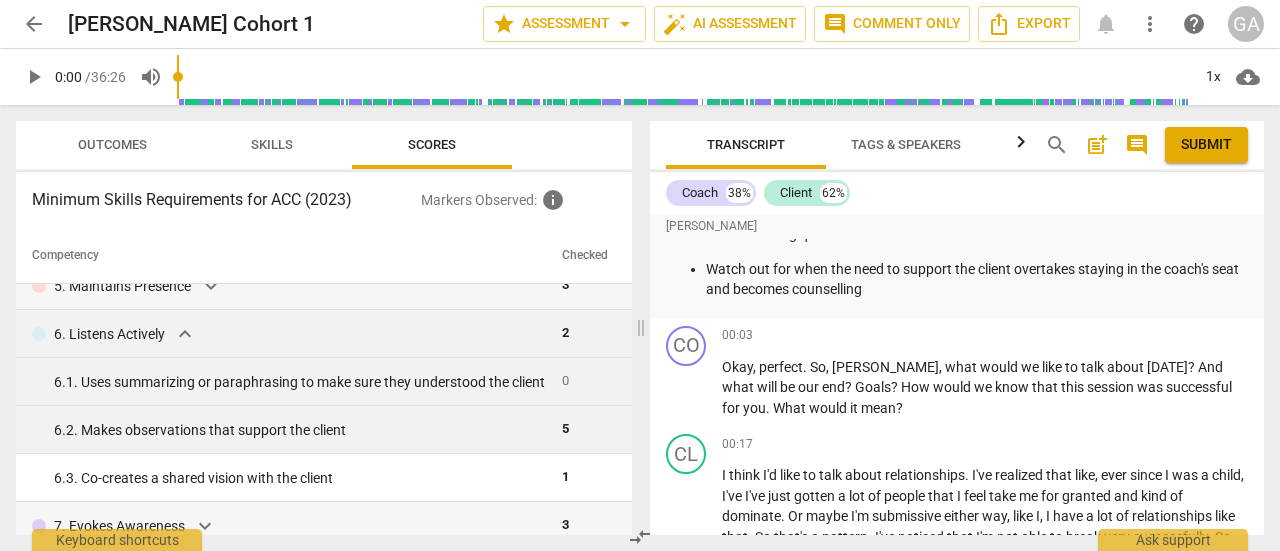scroll, scrollTop: 310, scrollLeft: 0, axis: vertical 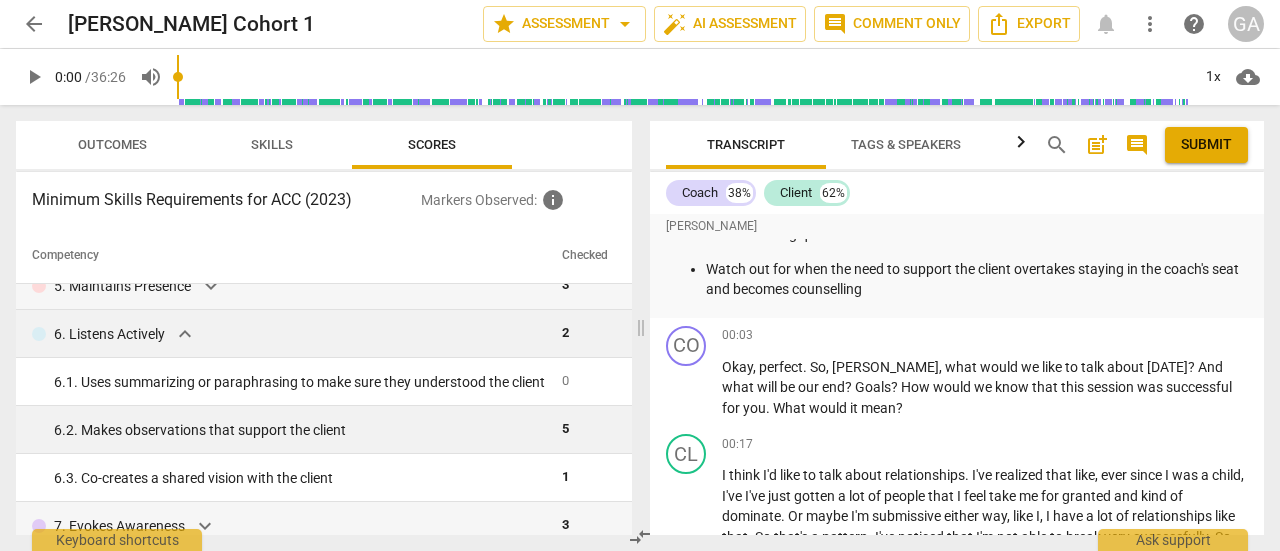 click on "expand_more" at bounding box center (185, 334) 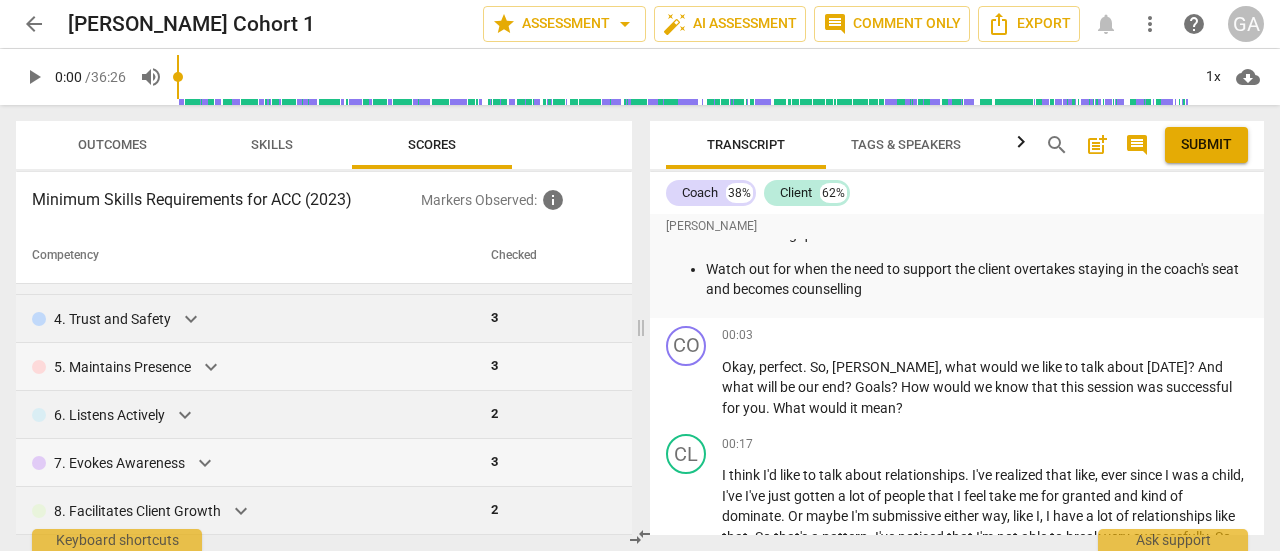 scroll, scrollTop: 229, scrollLeft: 0, axis: vertical 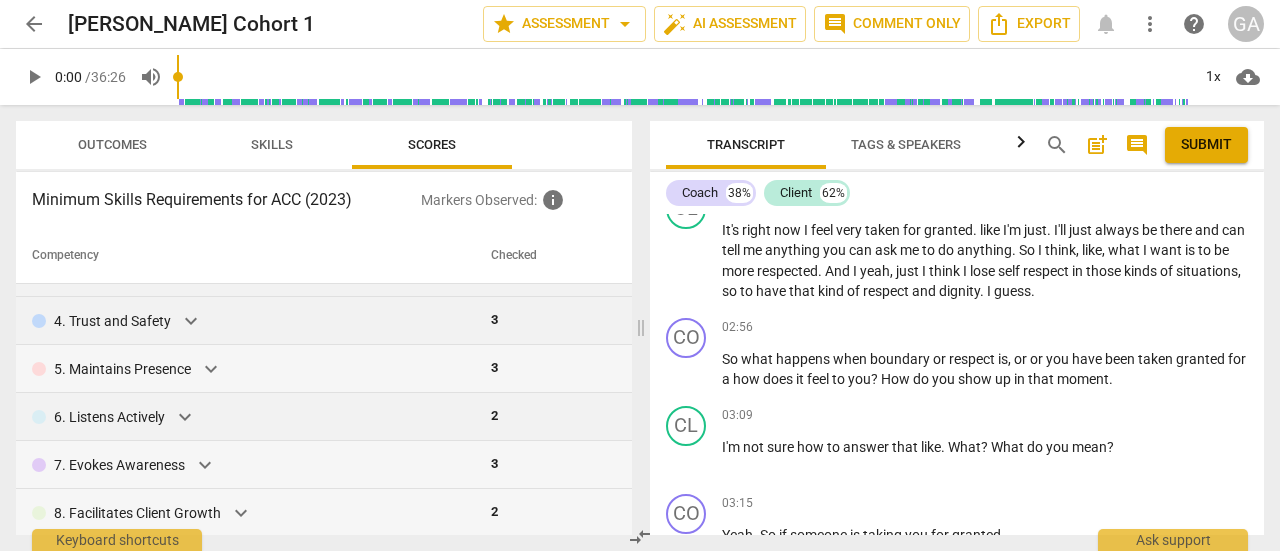 click on "Outcomes" at bounding box center [112, 144] 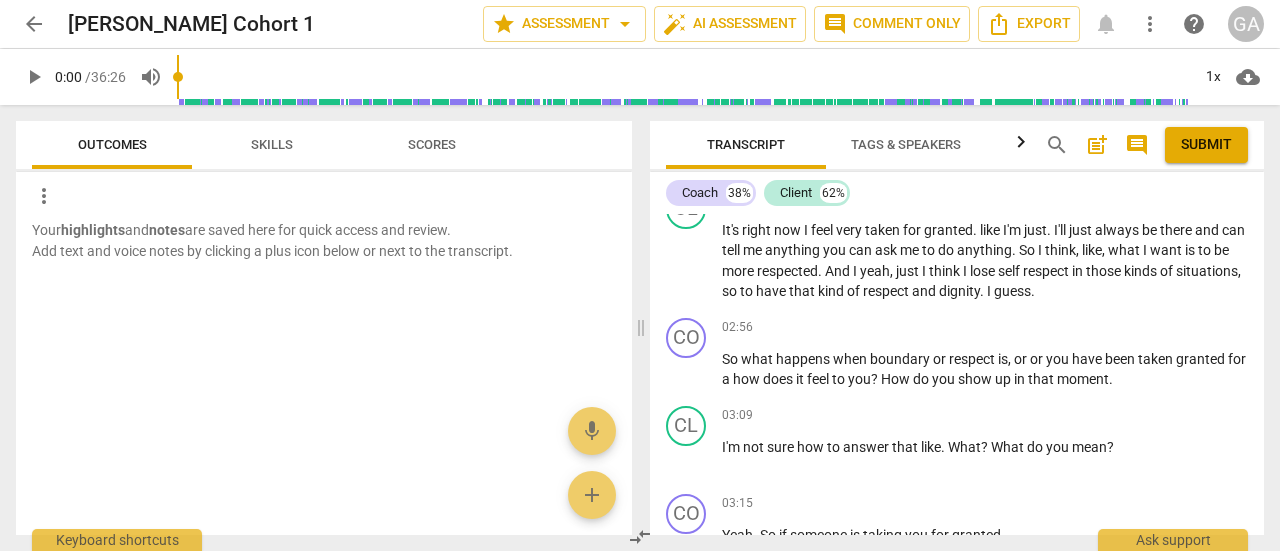 type 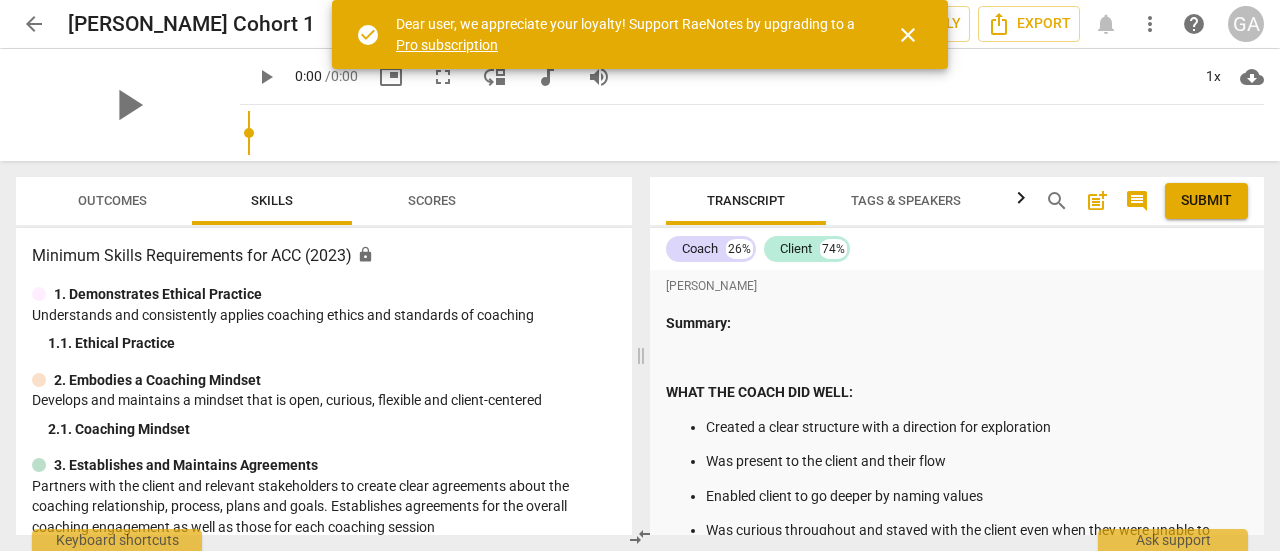 scroll, scrollTop: 0, scrollLeft: 0, axis: both 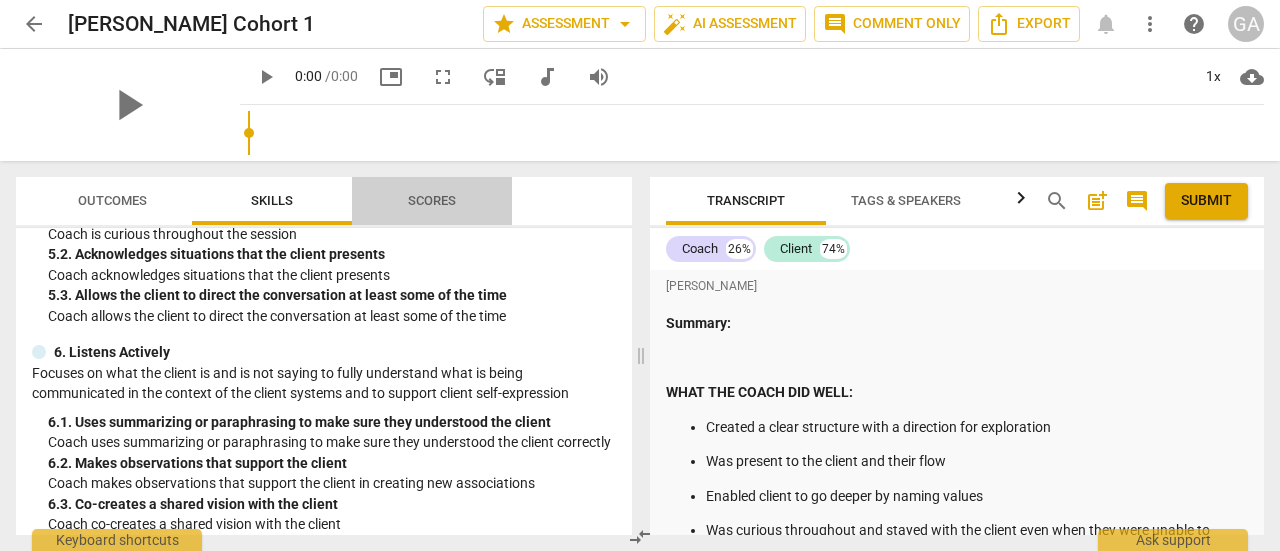 click on "Scores" at bounding box center [432, 201] 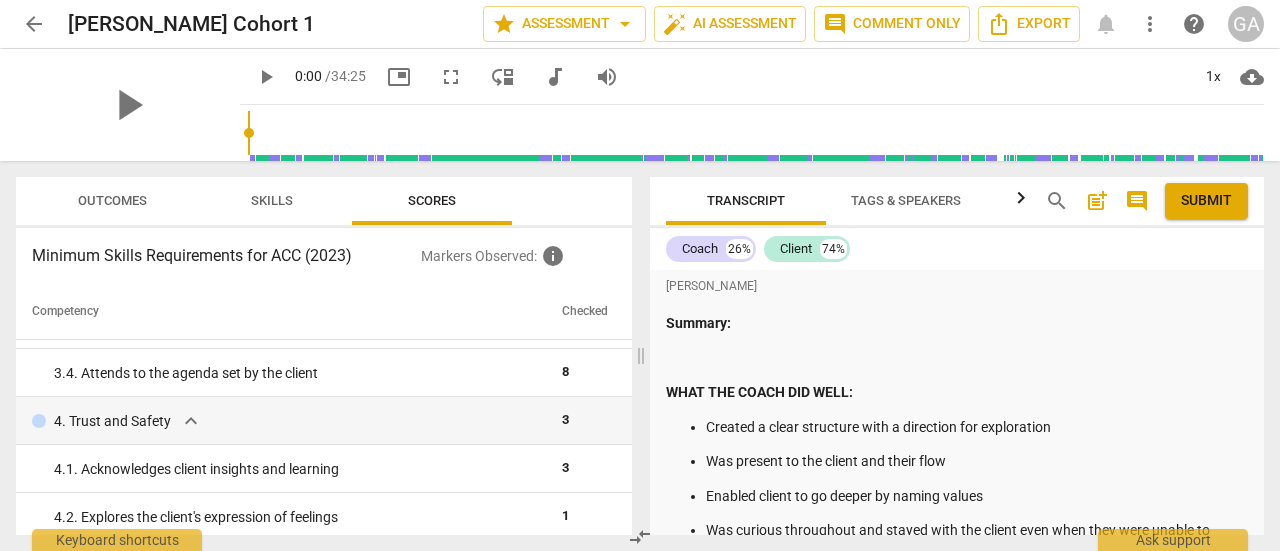 scroll, scrollTop: 371, scrollLeft: 0, axis: vertical 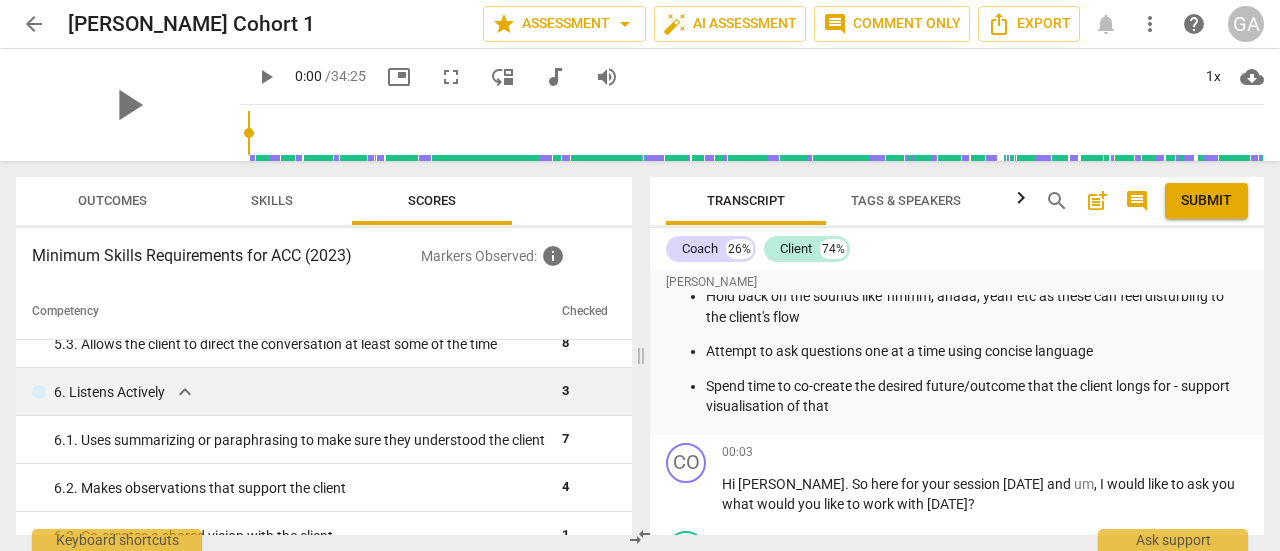 click on "expand_more" at bounding box center (185, 392) 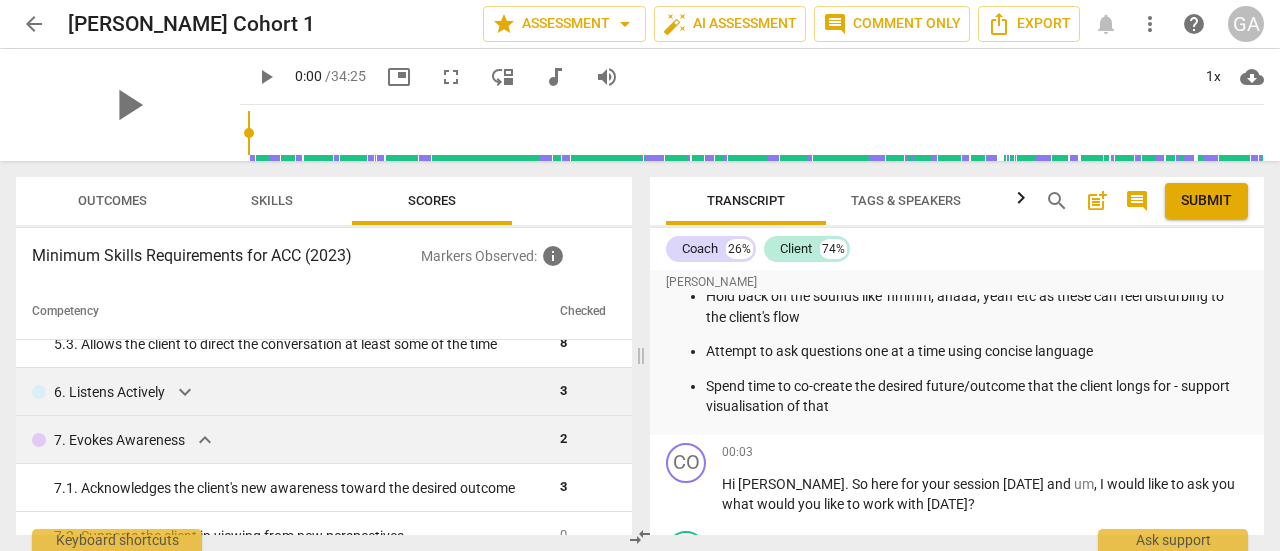 click on "expand_more" at bounding box center (205, 440) 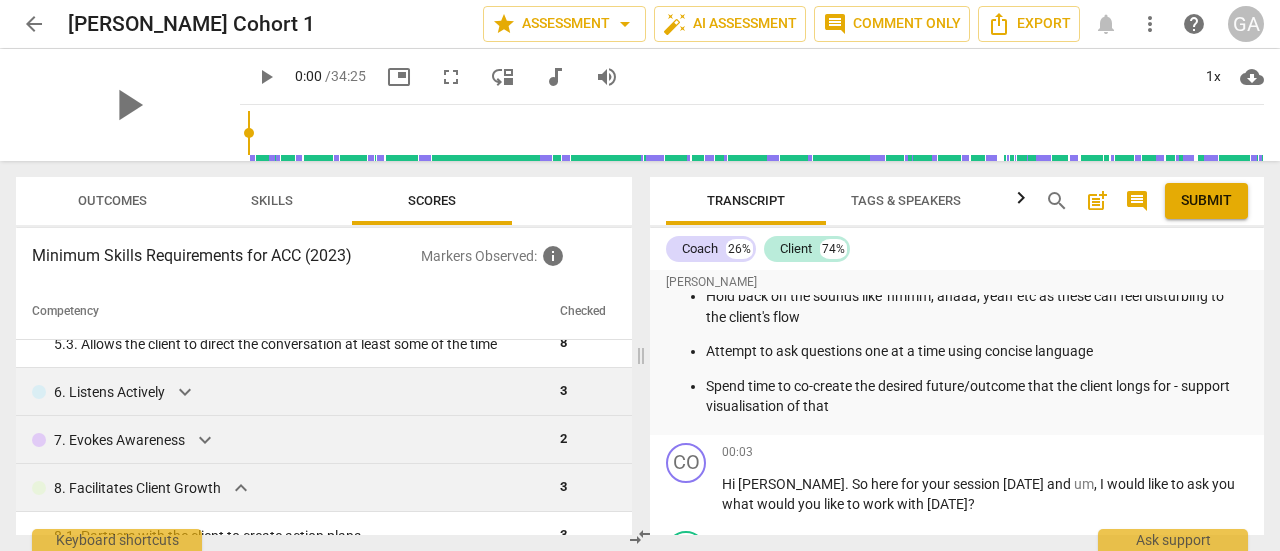 click on "expand_more" at bounding box center (241, 488) 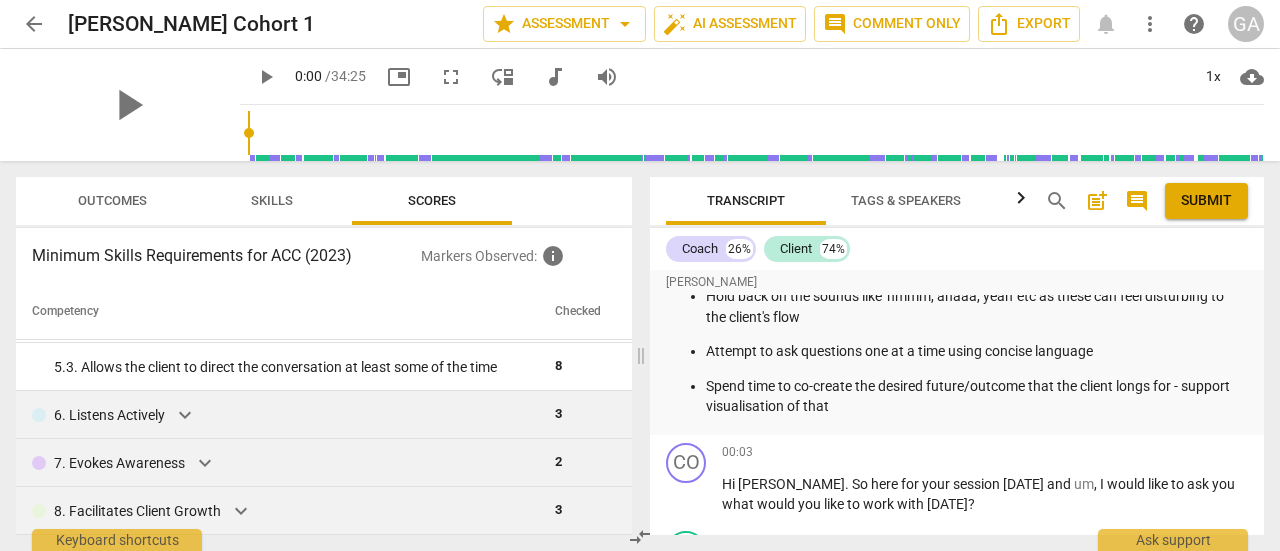 scroll, scrollTop: 765, scrollLeft: 0, axis: vertical 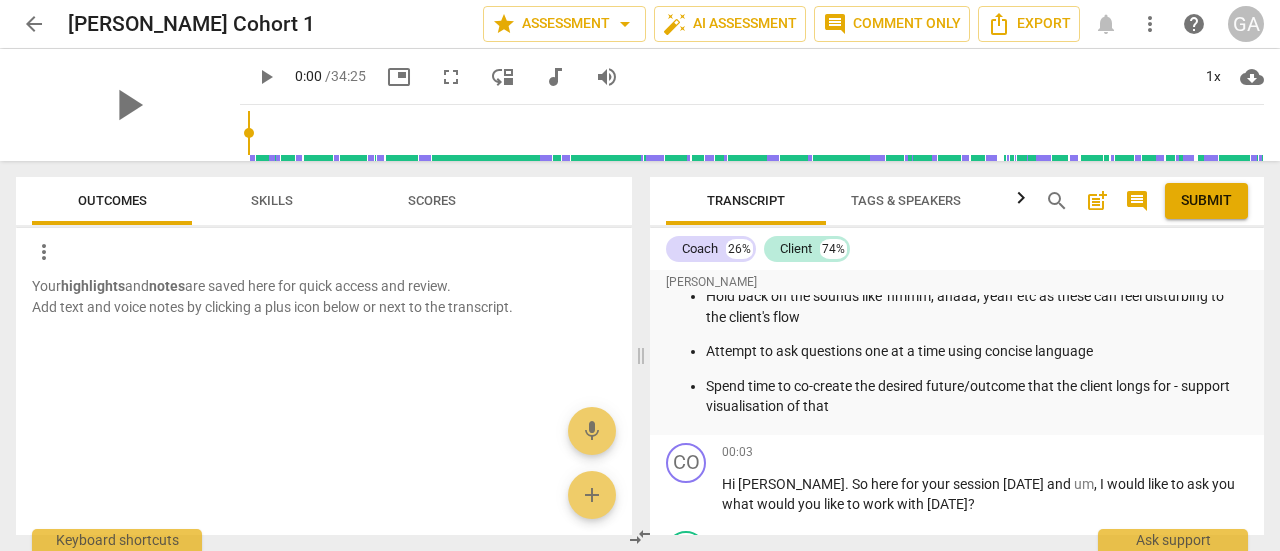 type 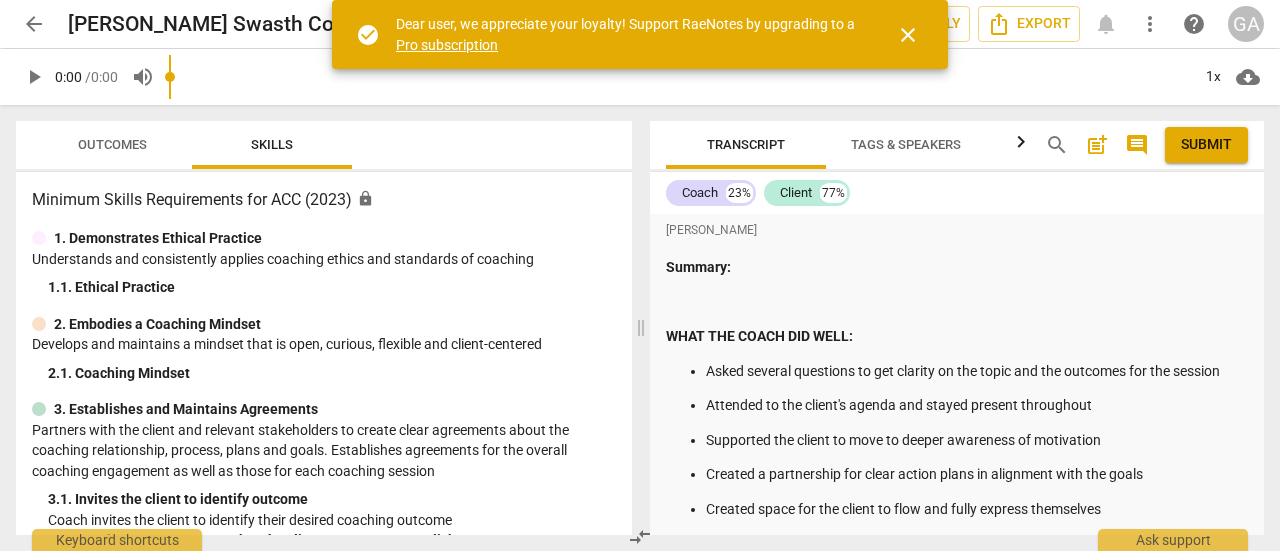 scroll, scrollTop: 0, scrollLeft: 0, axis: both 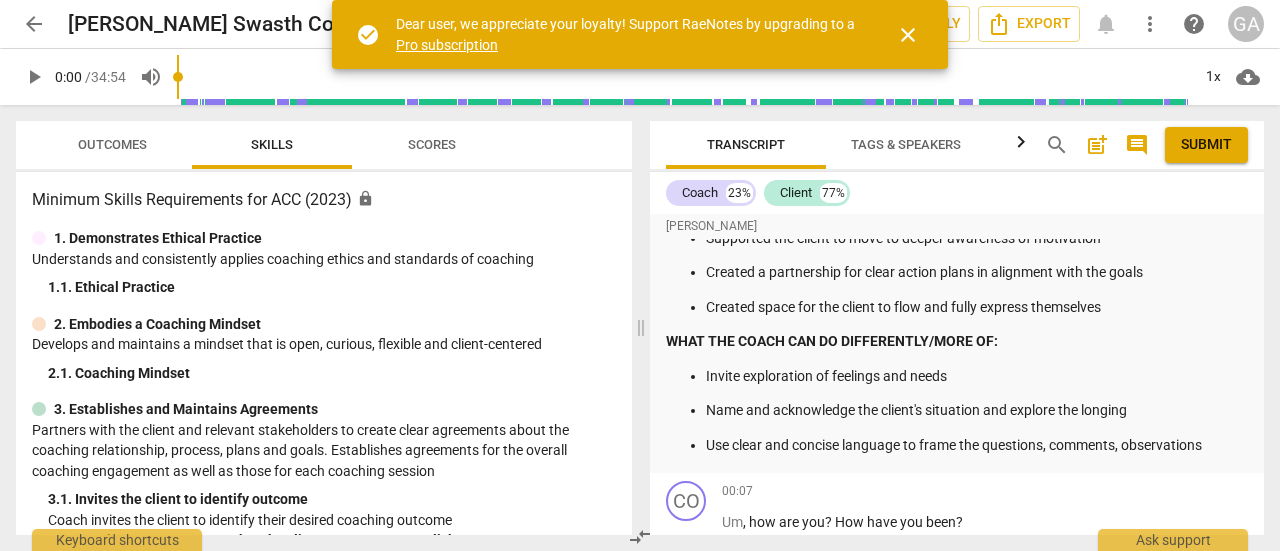 click on "Outcomes" at bounding box center (112, 144) 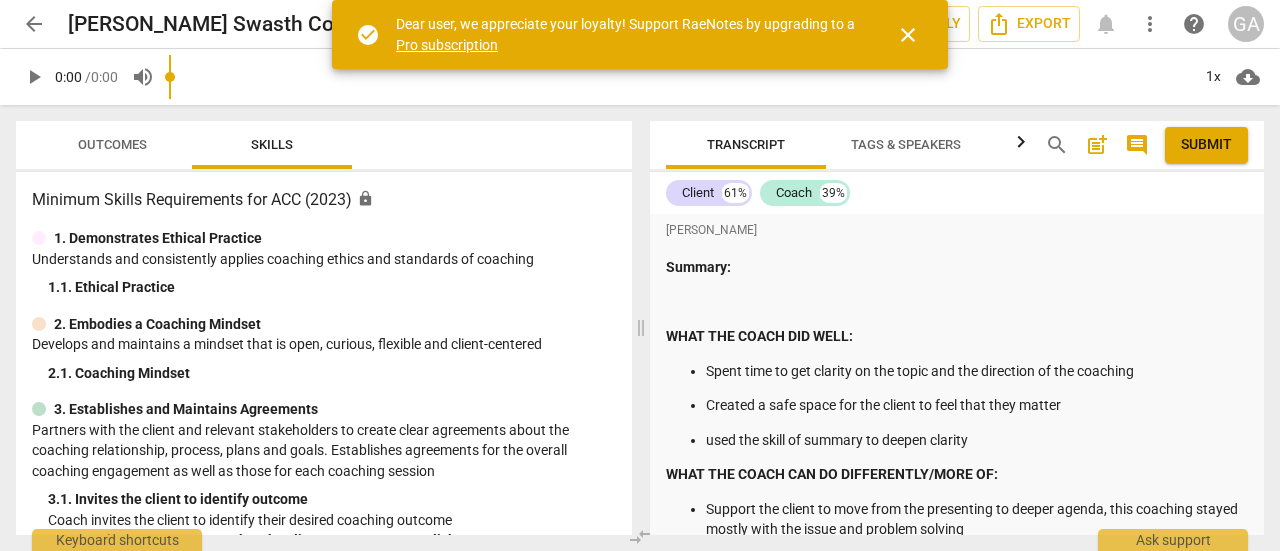 scroll, scrollTop: 0, scrollLeft: 0, axis: both 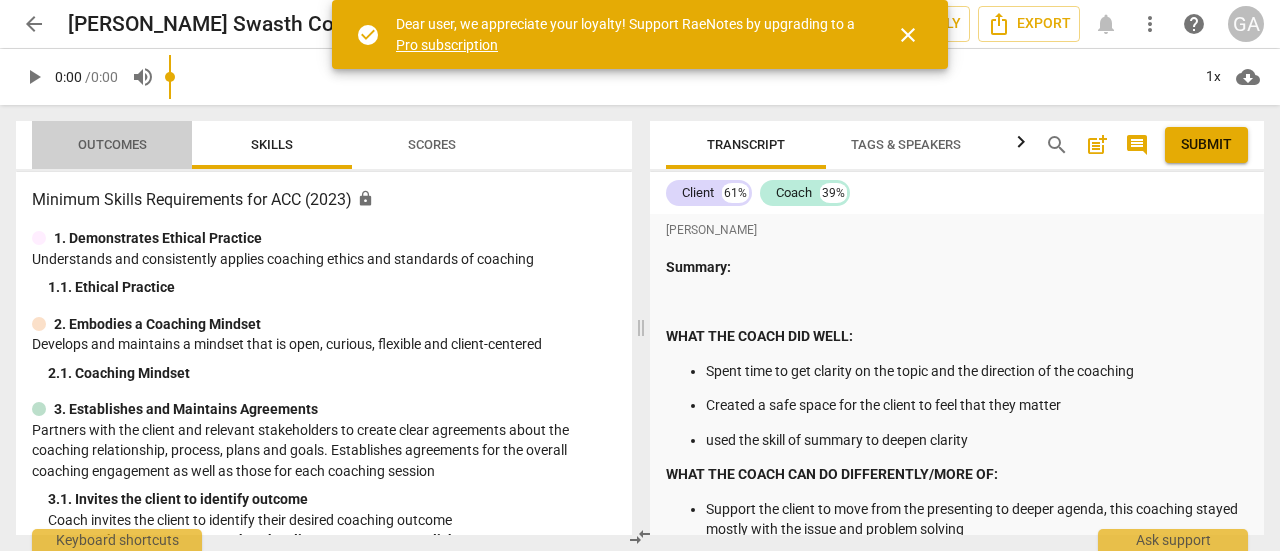 click on "Outcomes" at bounding box center [112, 145] 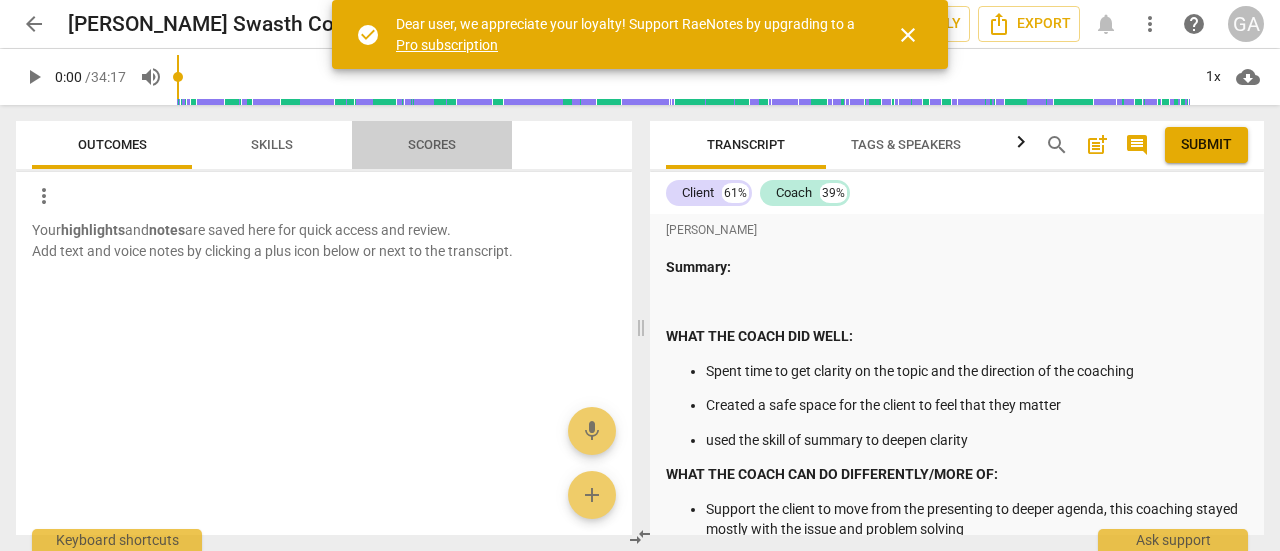 click on "Scores" at bounding box center (432, 145) 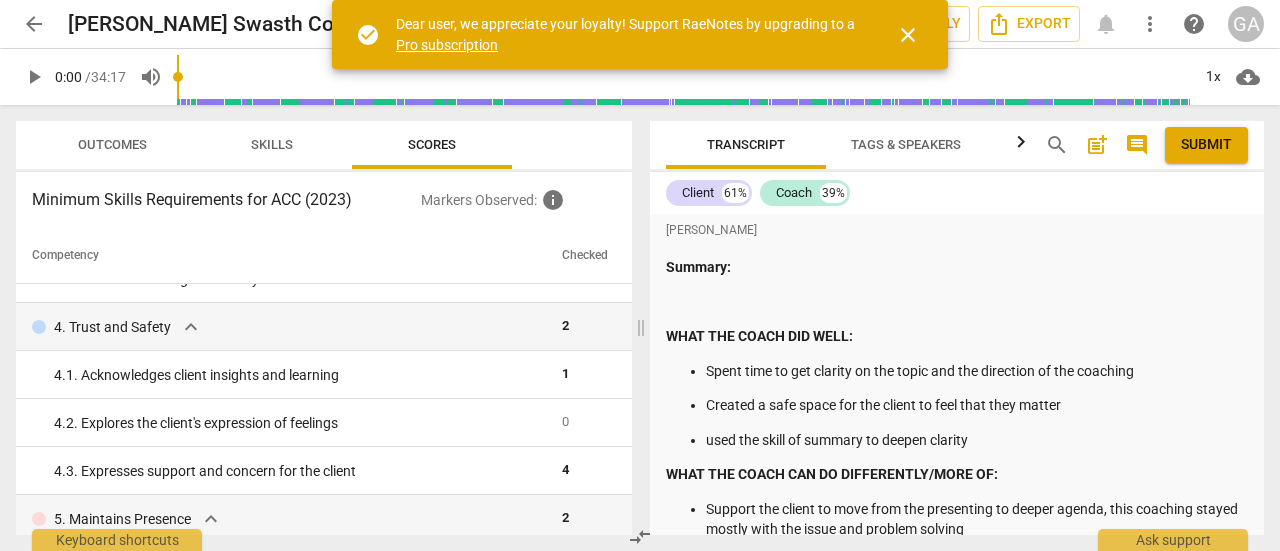 scroll, scrollTop: 413, scrollLeft: 0, axis: vertical 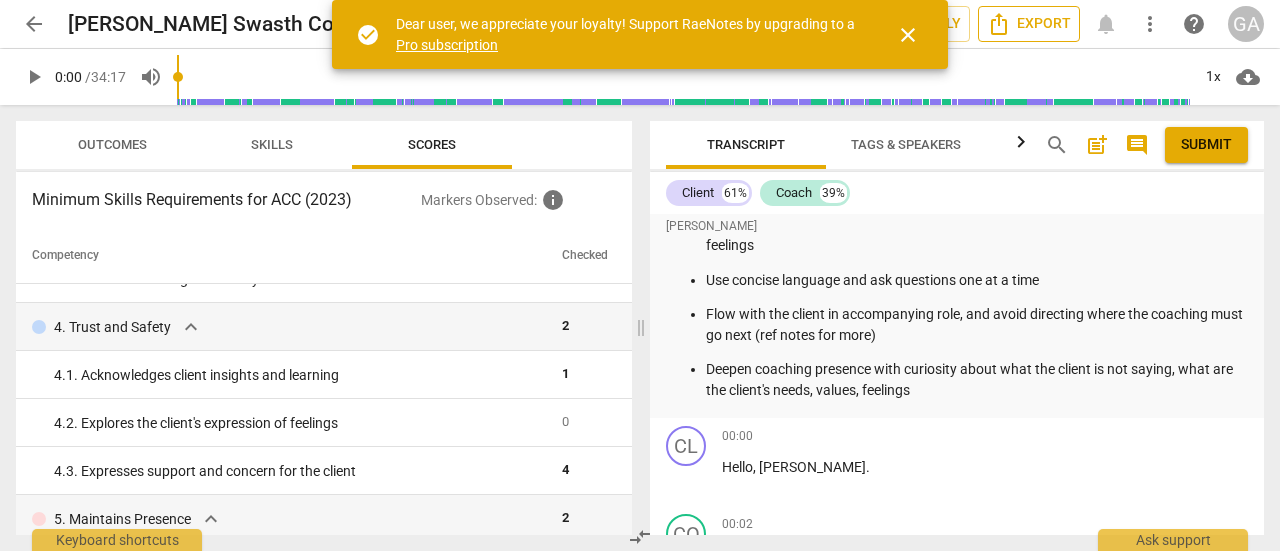 click on "Export" at bounding box center [1029, 24] 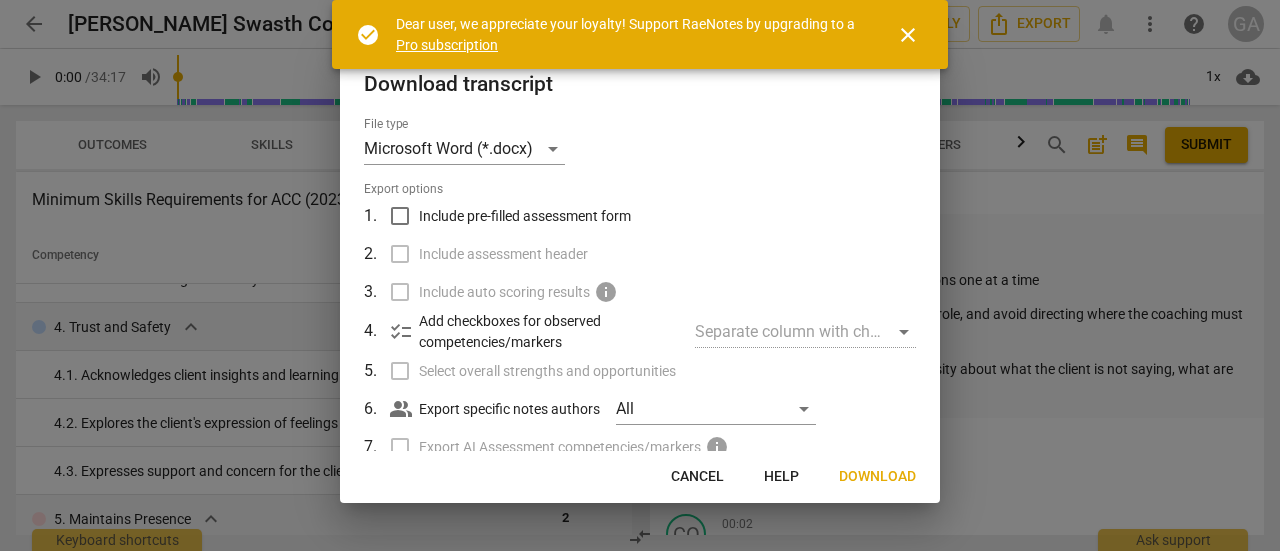 click on "close" at bounding box center (908, 35) 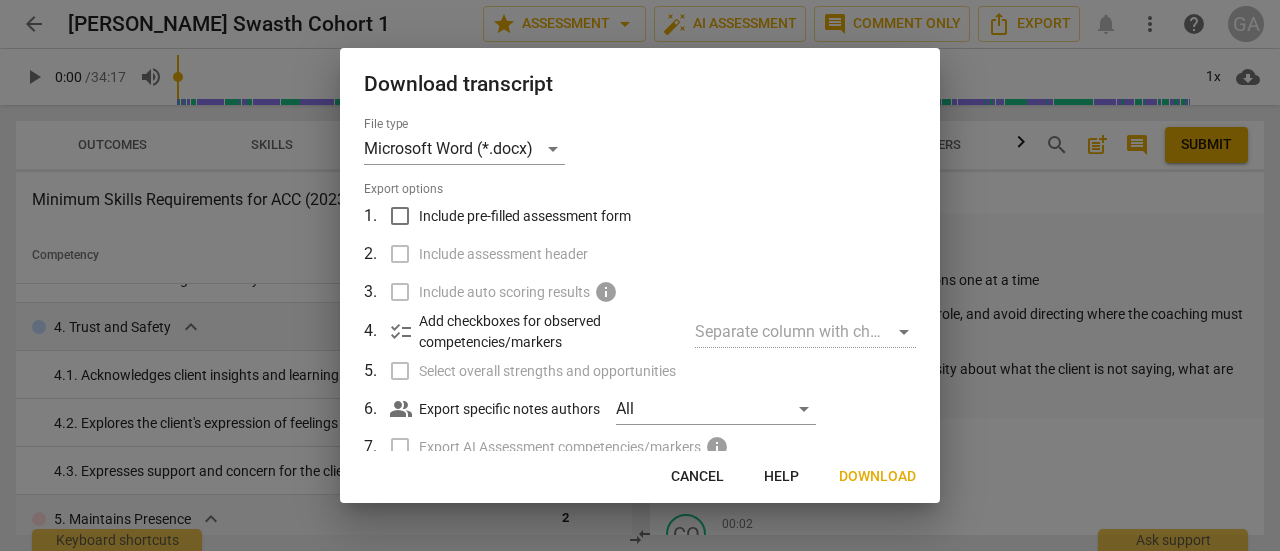 click on "Include pre-filled assessment form" at bounding box center [525, 216] 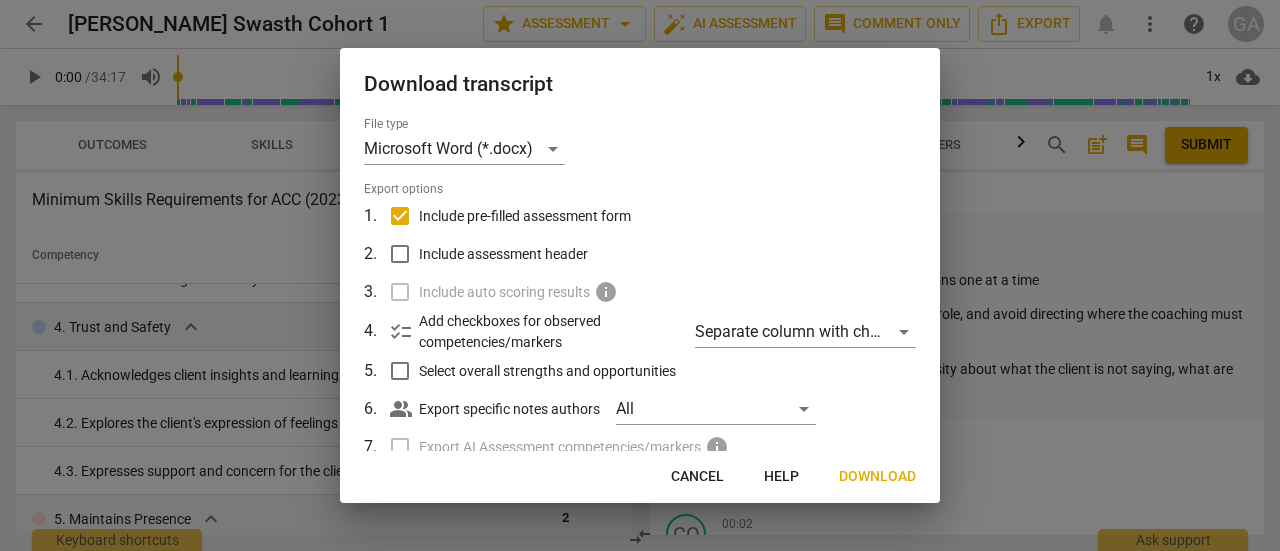 click on "Include assessment header" at bounding box center (503, 254) 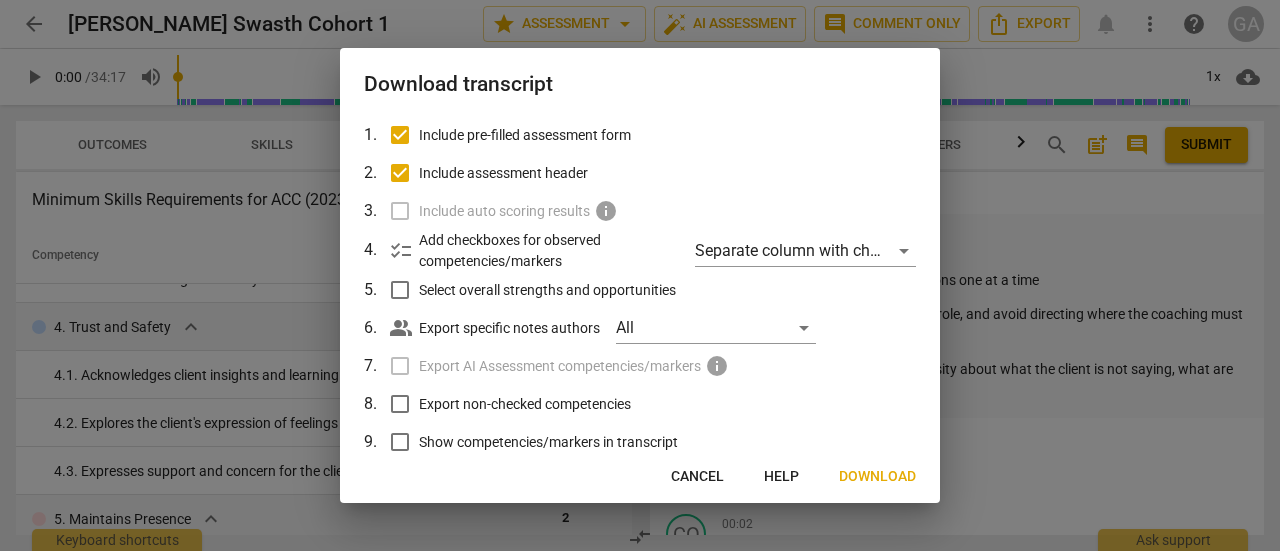 scroll, scrollTop: 80, scrollLeft: 0, axis: vertical 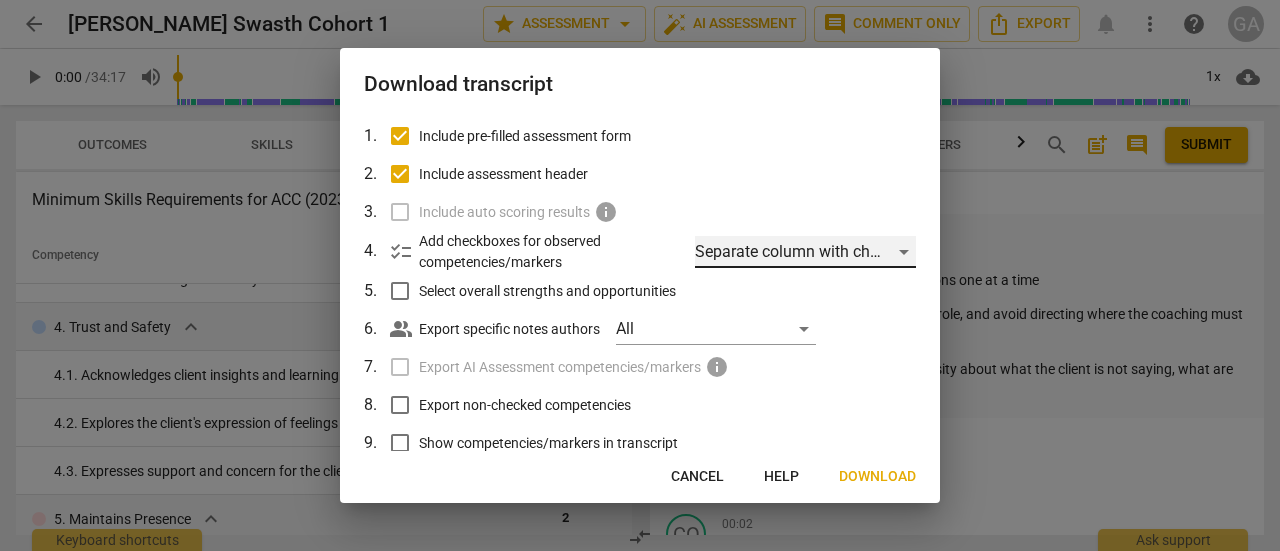 click on "Separate column with check marks" at bounding box center [805, 252] 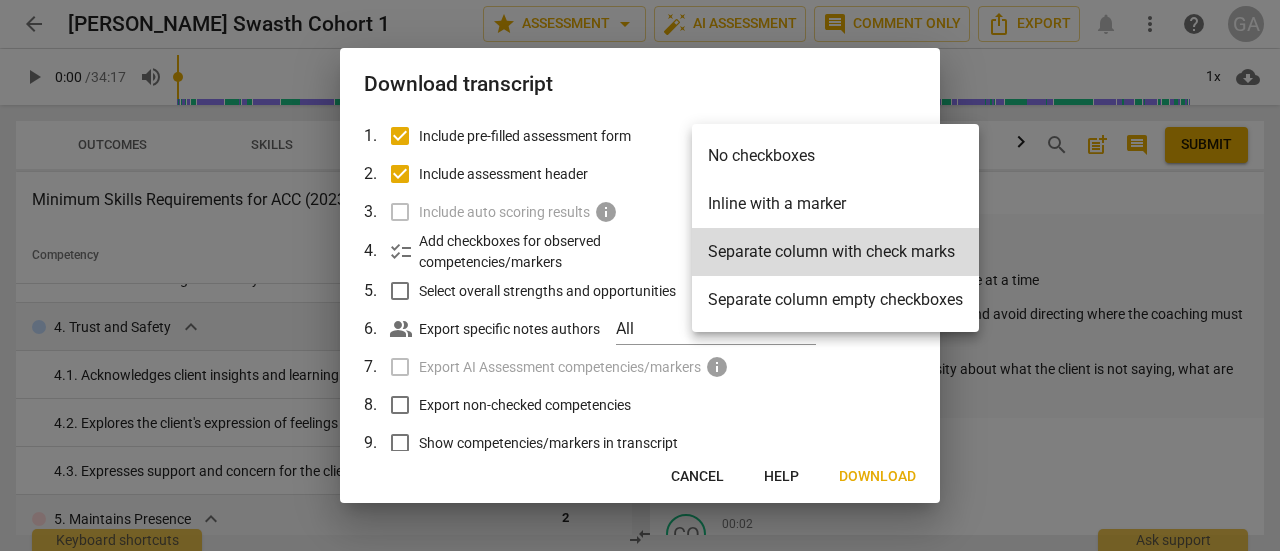 click on "Separate column with check marks" at bounding box center (835, 252) 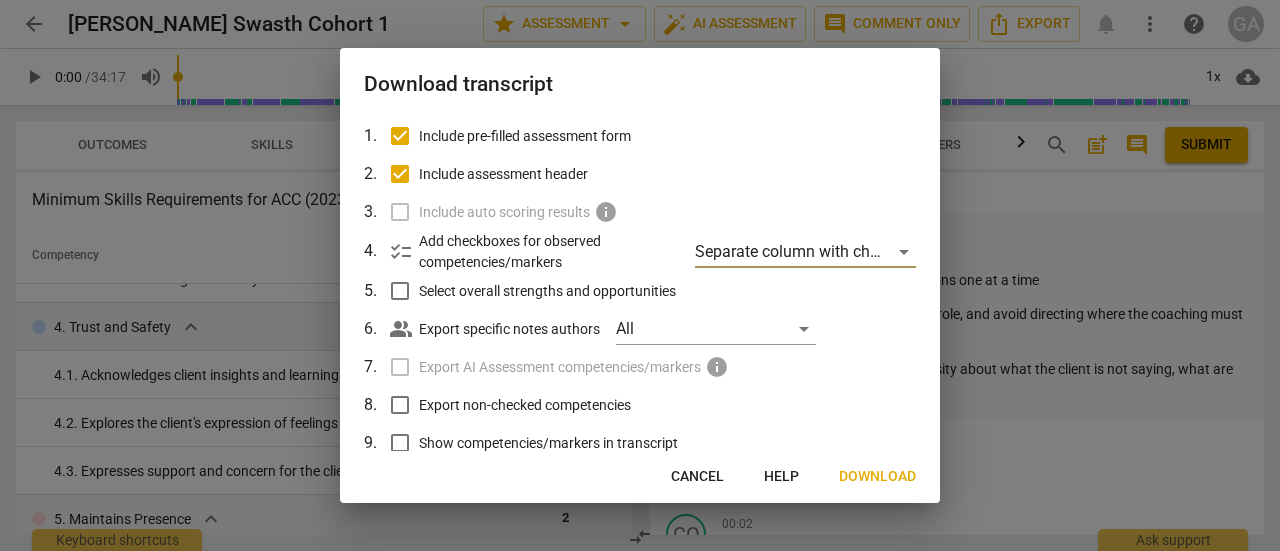 click on "Select overall strengths and opportunities" at bounding box center [400, 291] 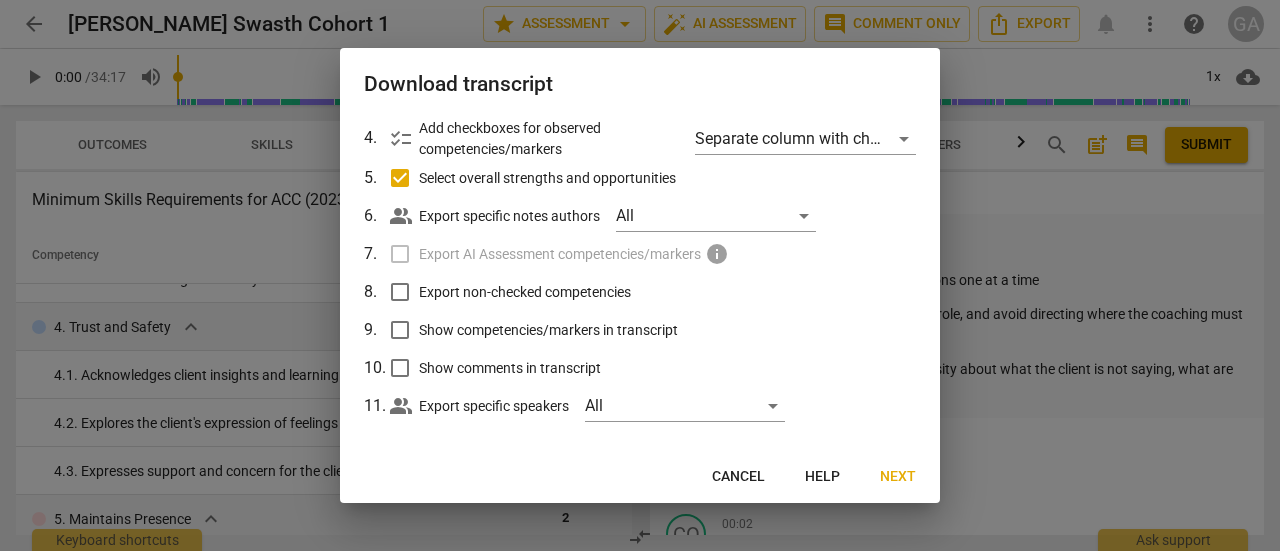 scroll, scrollTop: 192, scrollLeft: 0, axis: vertical 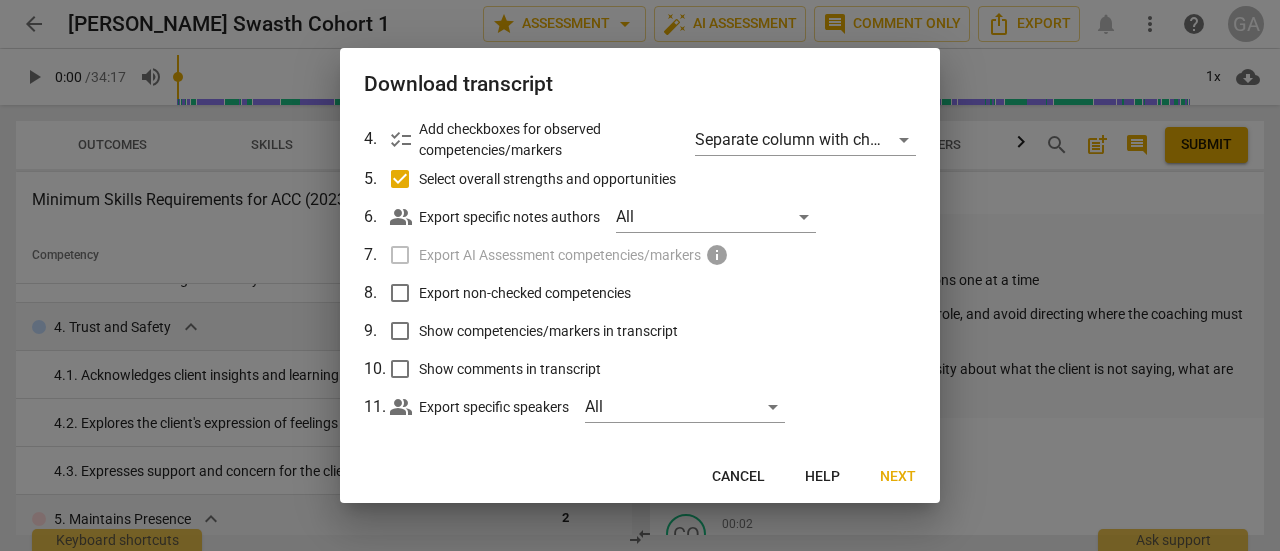 click on "Export non-checked competencies" at bounding box center [400, 293] 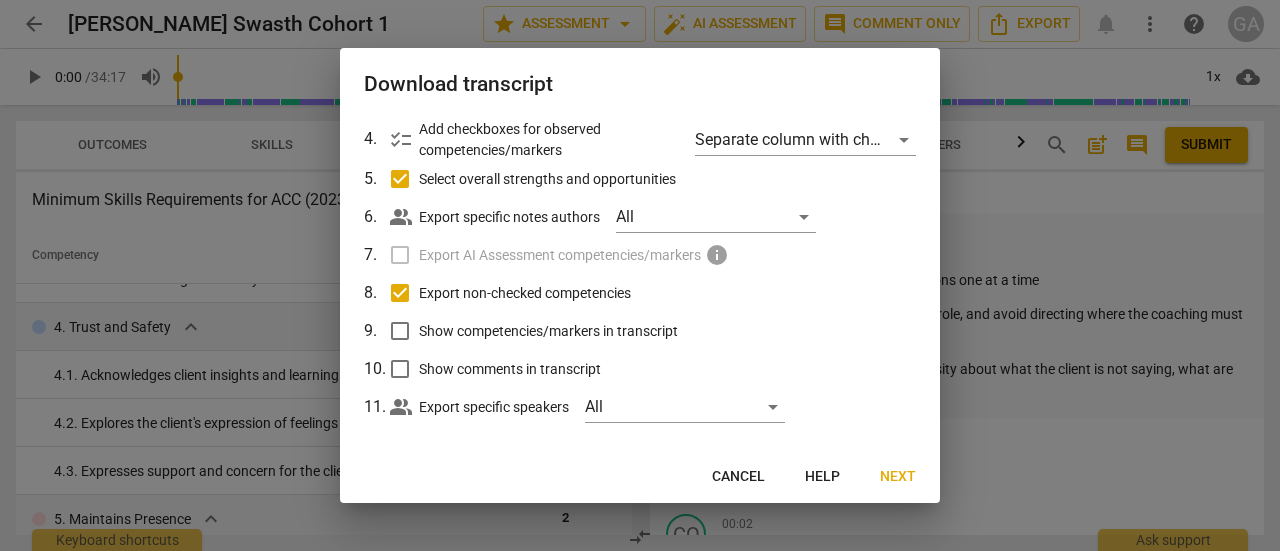click on "Show competencies/markers in transcript" at bounding box center [400, 331] 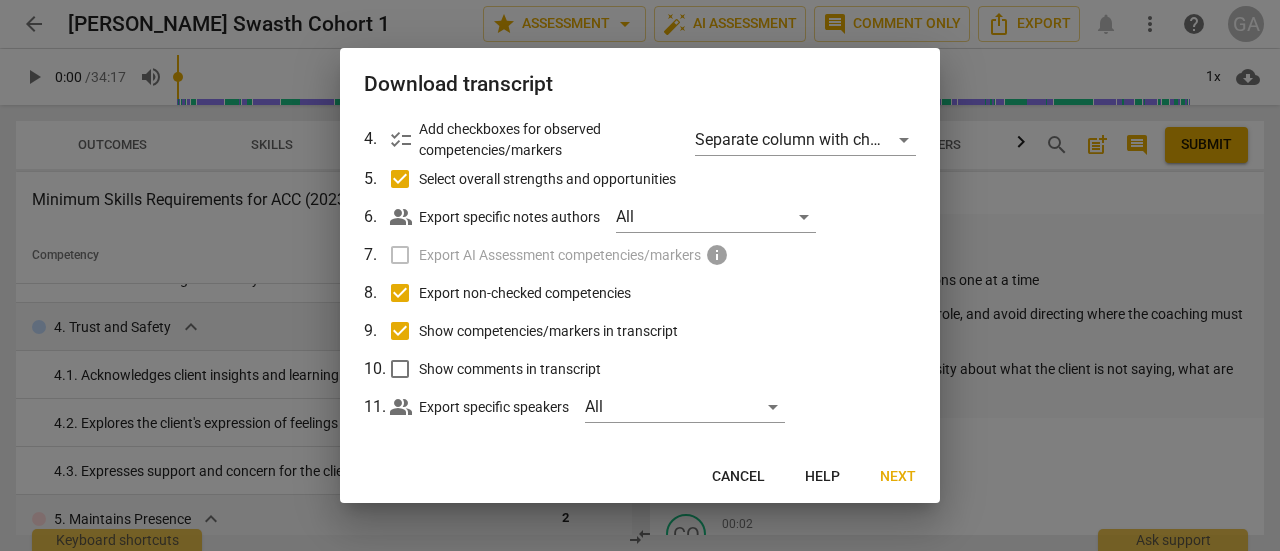scroll, scrollTop: 206, scrollLeft: 0, axis: vertical 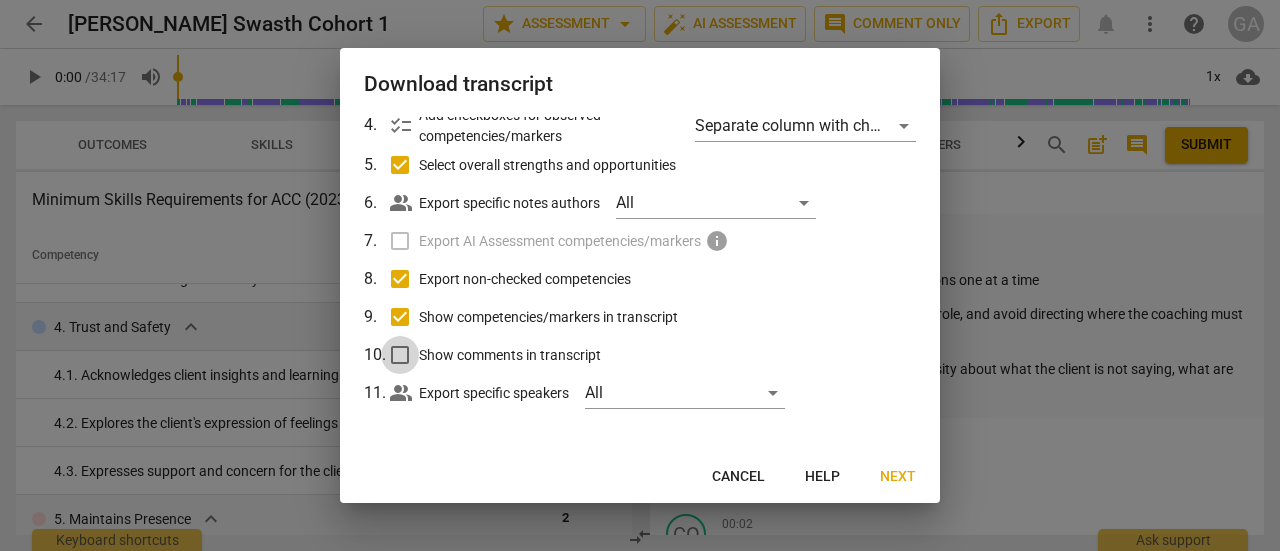 click on "Show comments in transcript" at bounding box center (400, 355) 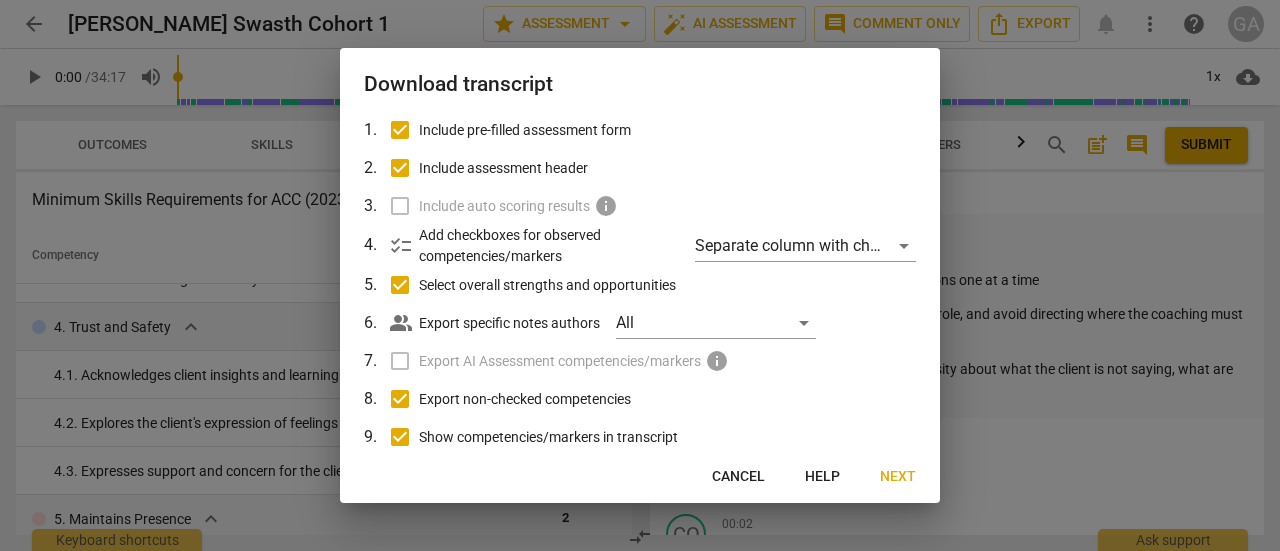 scroll, scrollTop: 84, scrollLeft: 0, axis: vertical 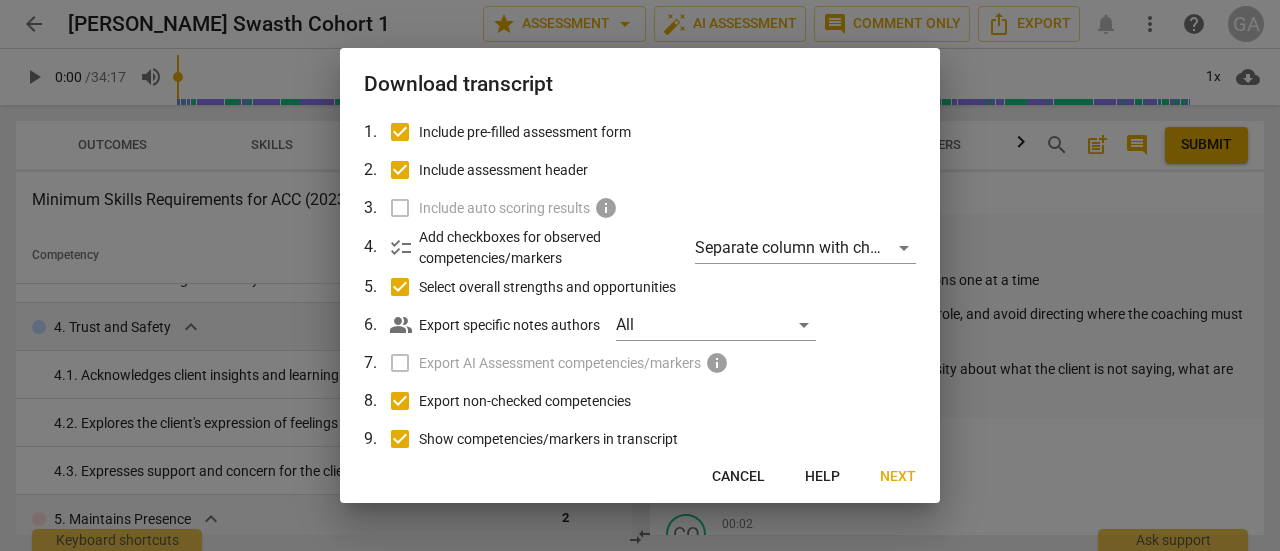 click on "Next" at bounding box center [898, 477] 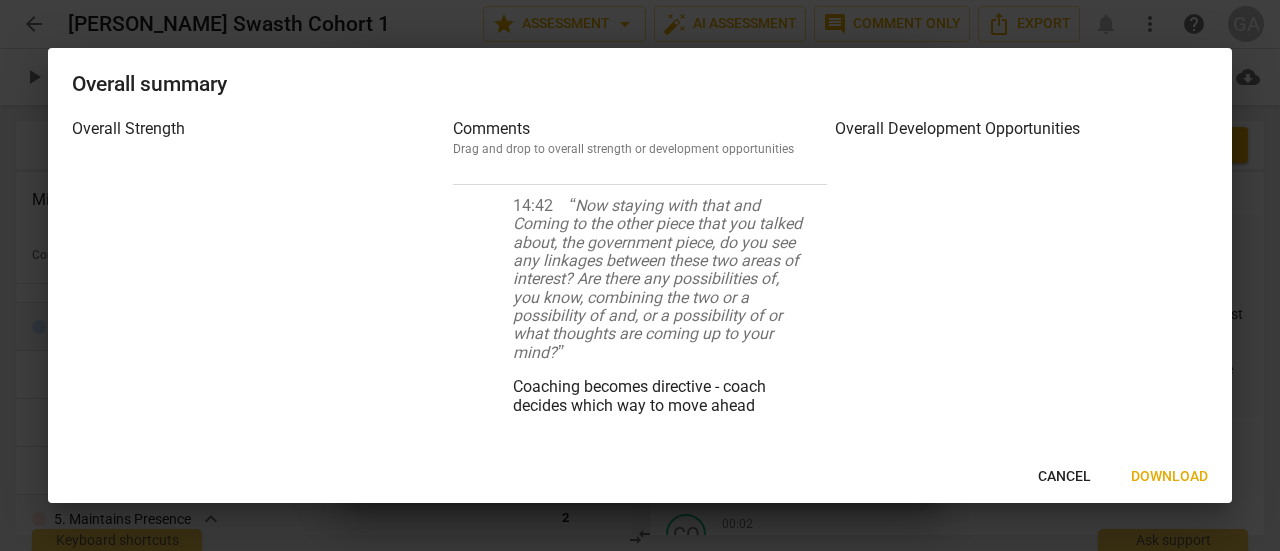 scroll, scrollTop: 4106, scrollLeft: 0, axis: vertical 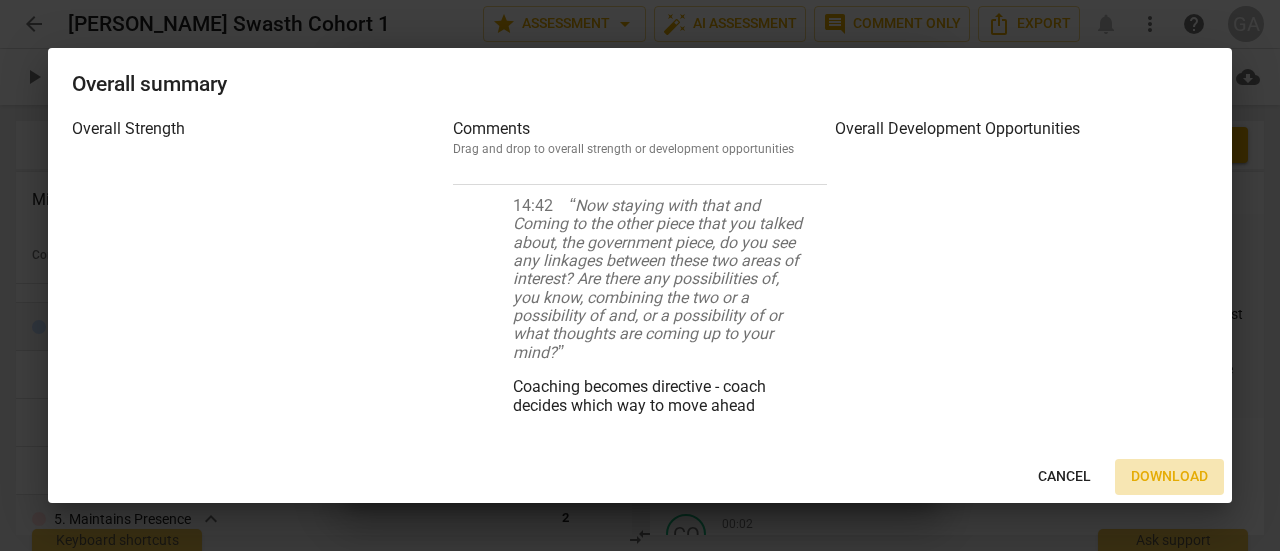 click on "Download" at bounding box center [1169, 477] 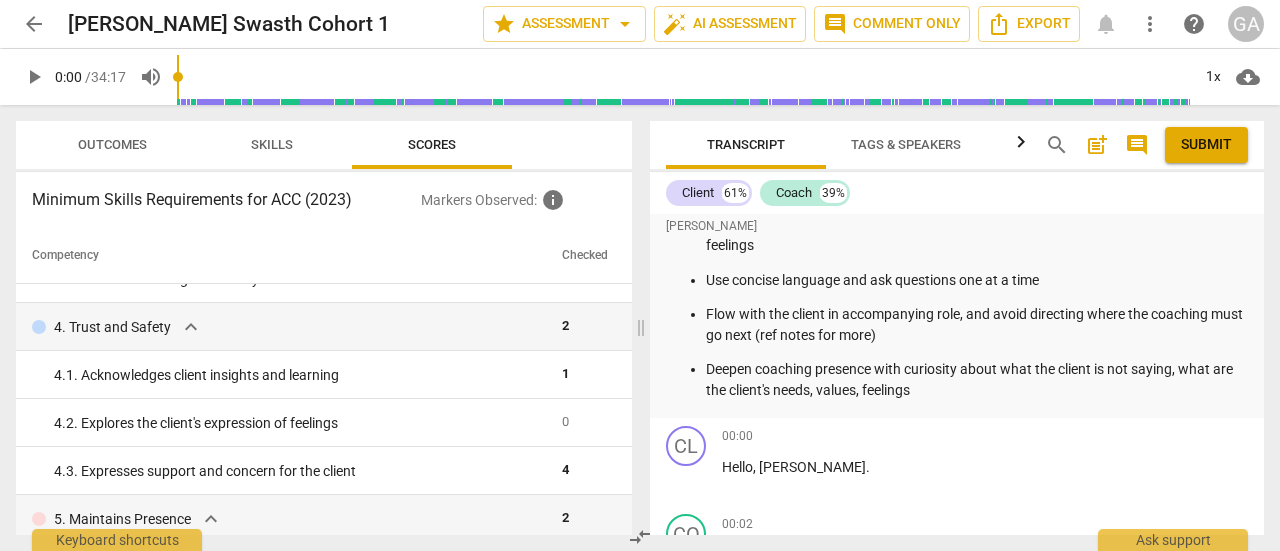click on "GA" at bounding box center (1246, 24) 